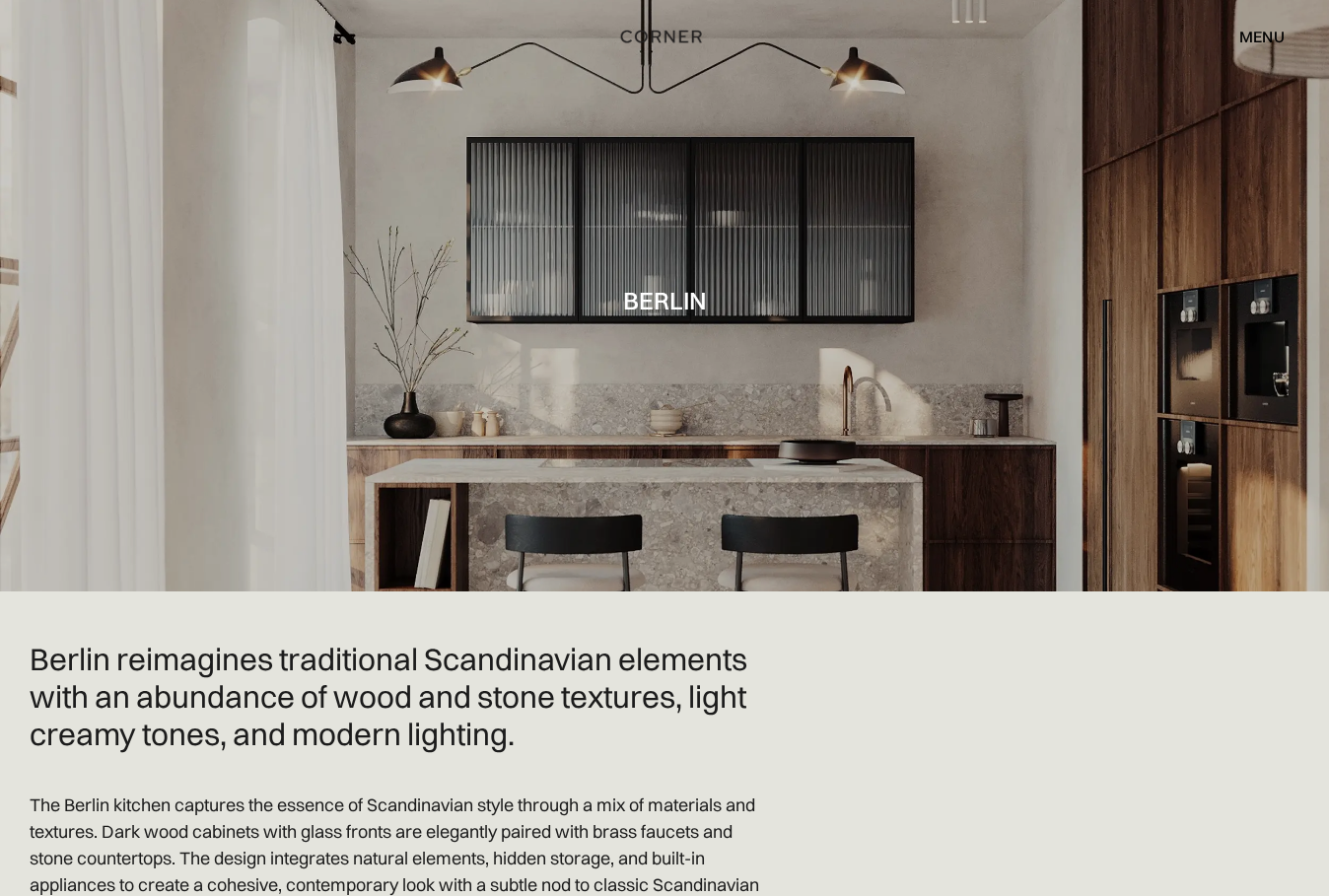 scroll, scrollTop: 0, scrollLeft: 0, axis: both 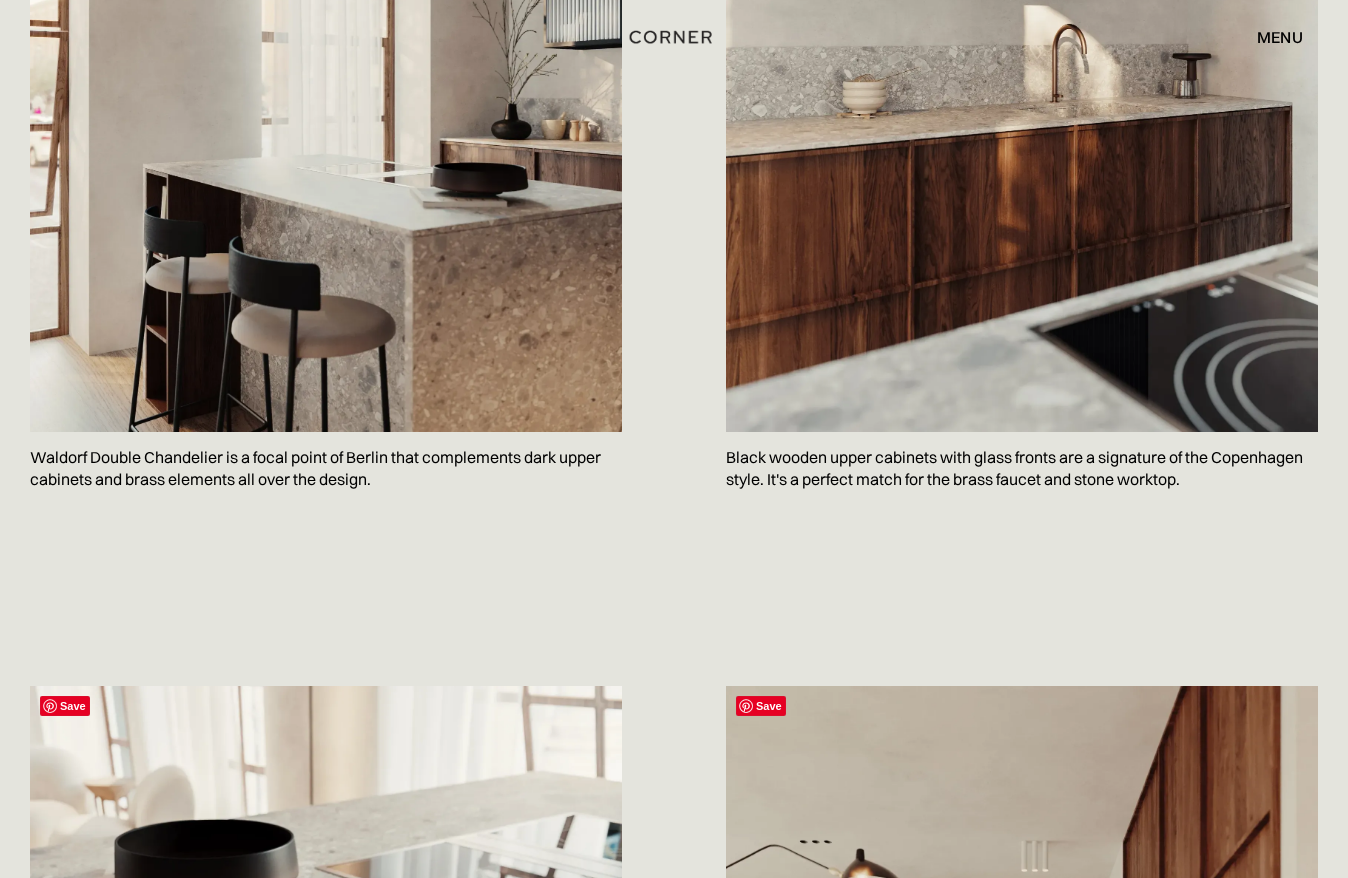 drag, startPoint x: 325, startPoint y: 460, endPoint x: 379, endPoint y: 475, distance: 56.044624 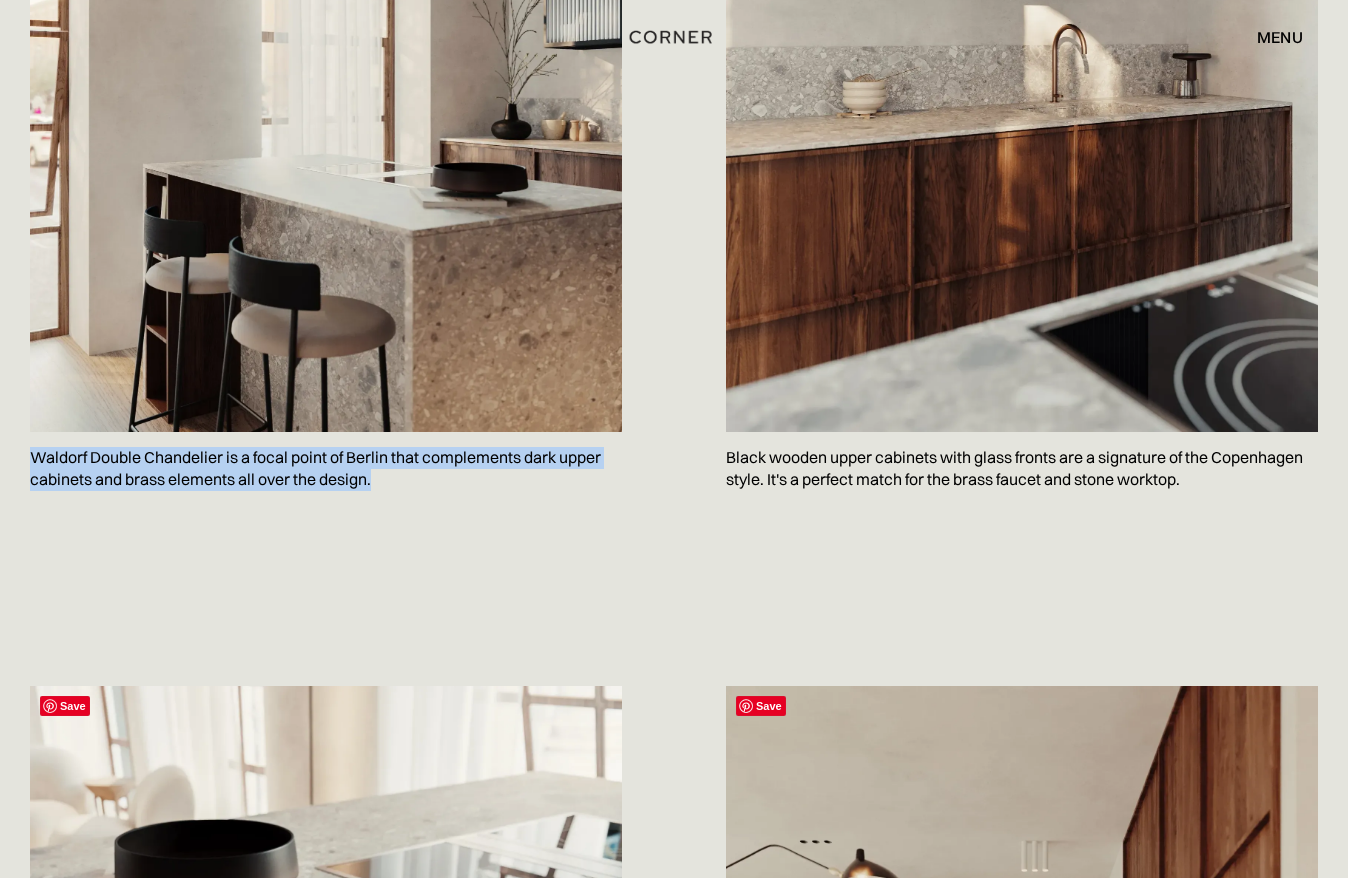 drag, startPoint x: 398, startPoint y: 478, endPoint x: 29, endPoint y: 457, distance: 369.59708 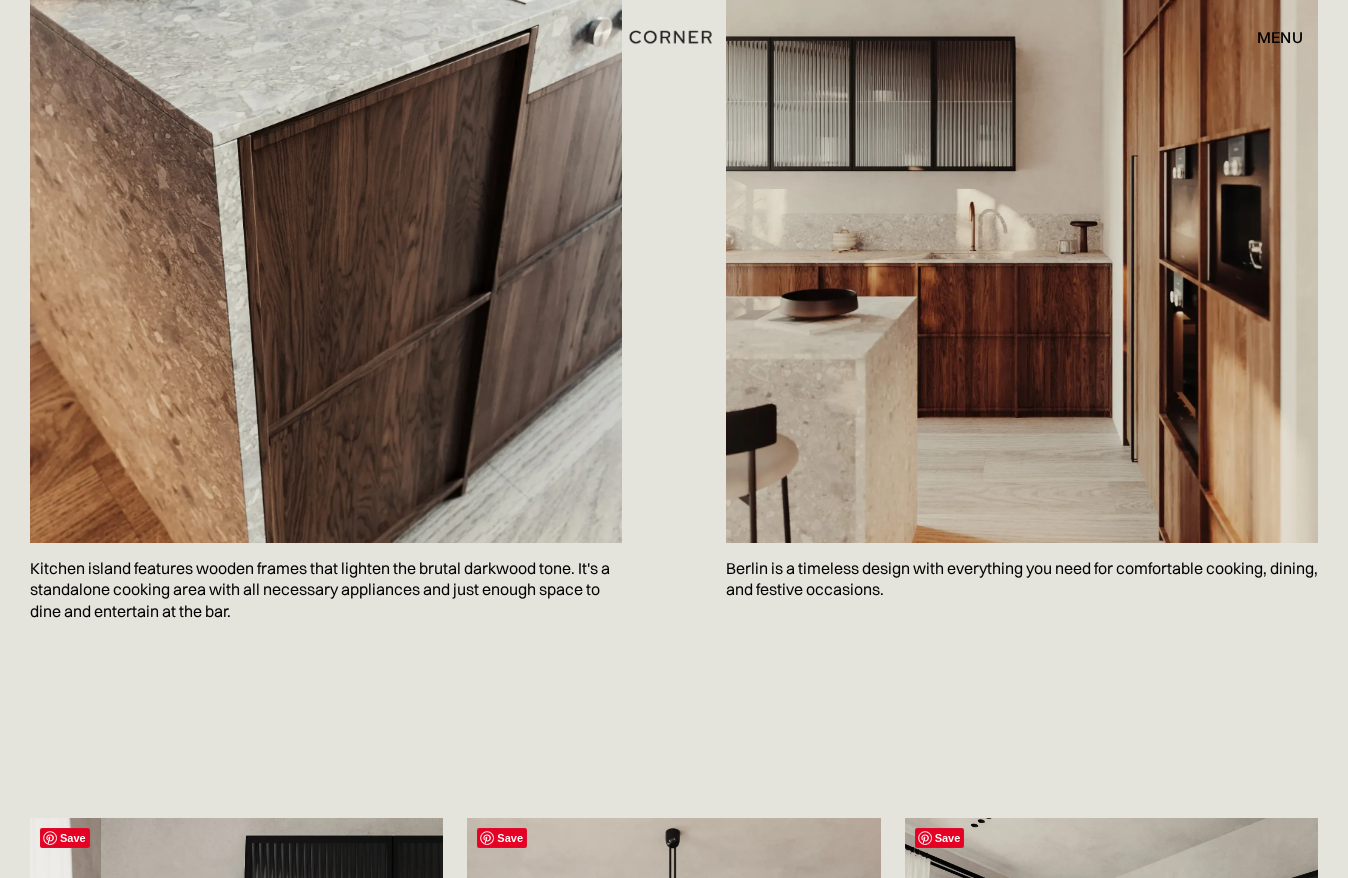 scroll, scrollTop: 2321, scrollLeft: 0, axis: vertical 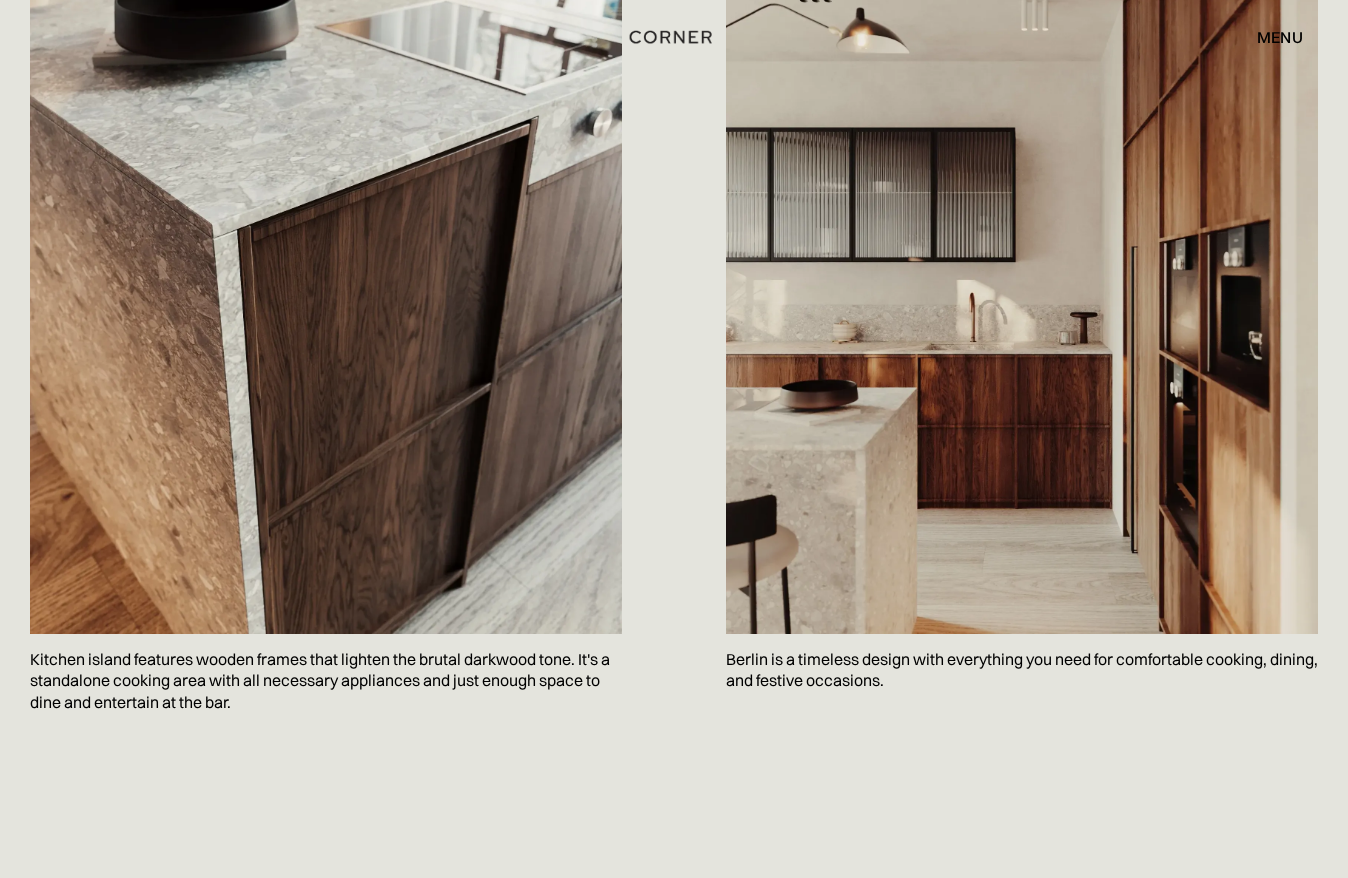 drag, startPoint x: 796, startPoint y: 703, endPoint x: 849, endPoint y: 695, distance: 53.600372 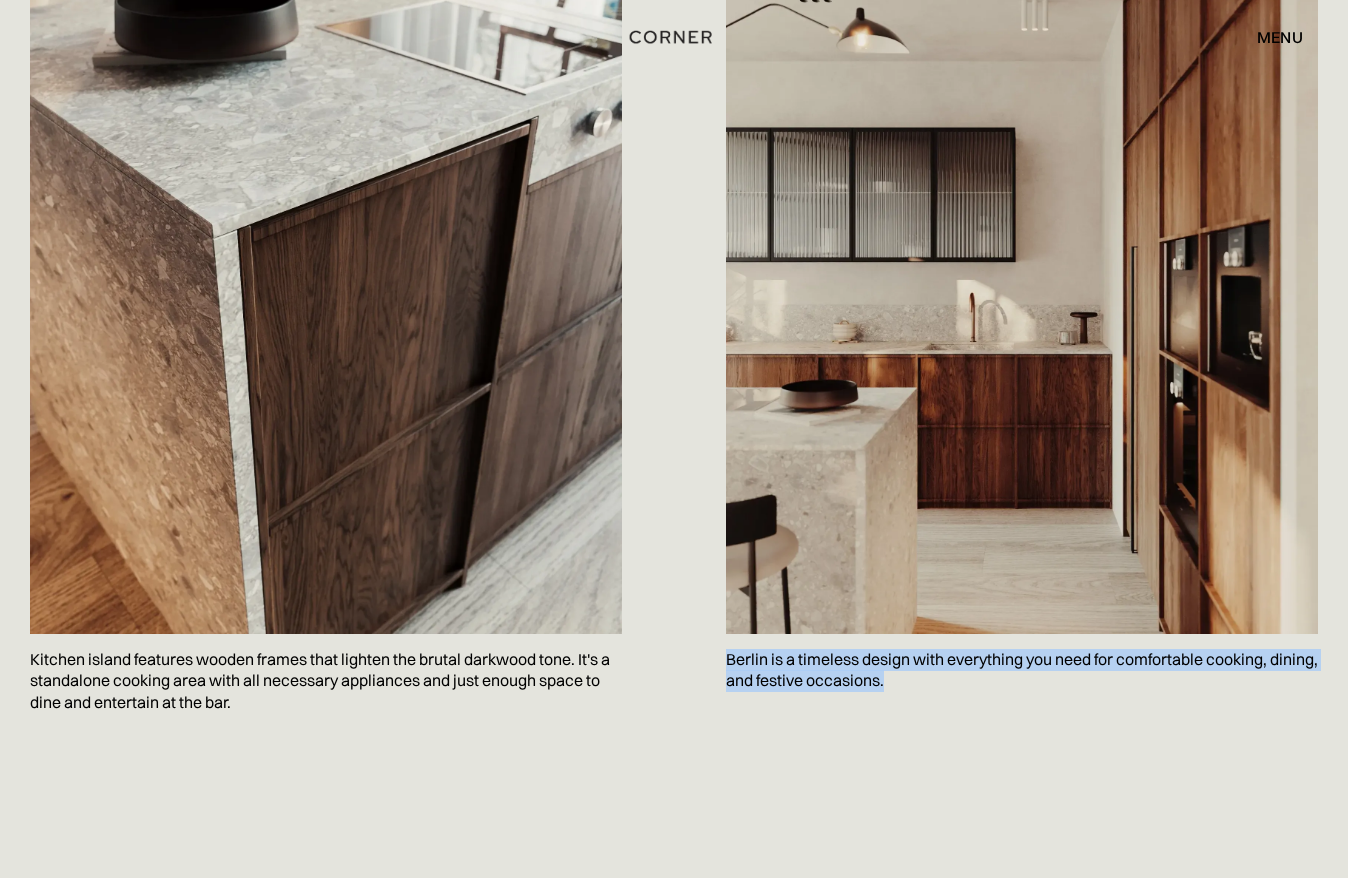 drag, startPoint x: 822, startPoint y: 666, endPoint x: 606, endPoint y: 285, distance: 437.96918 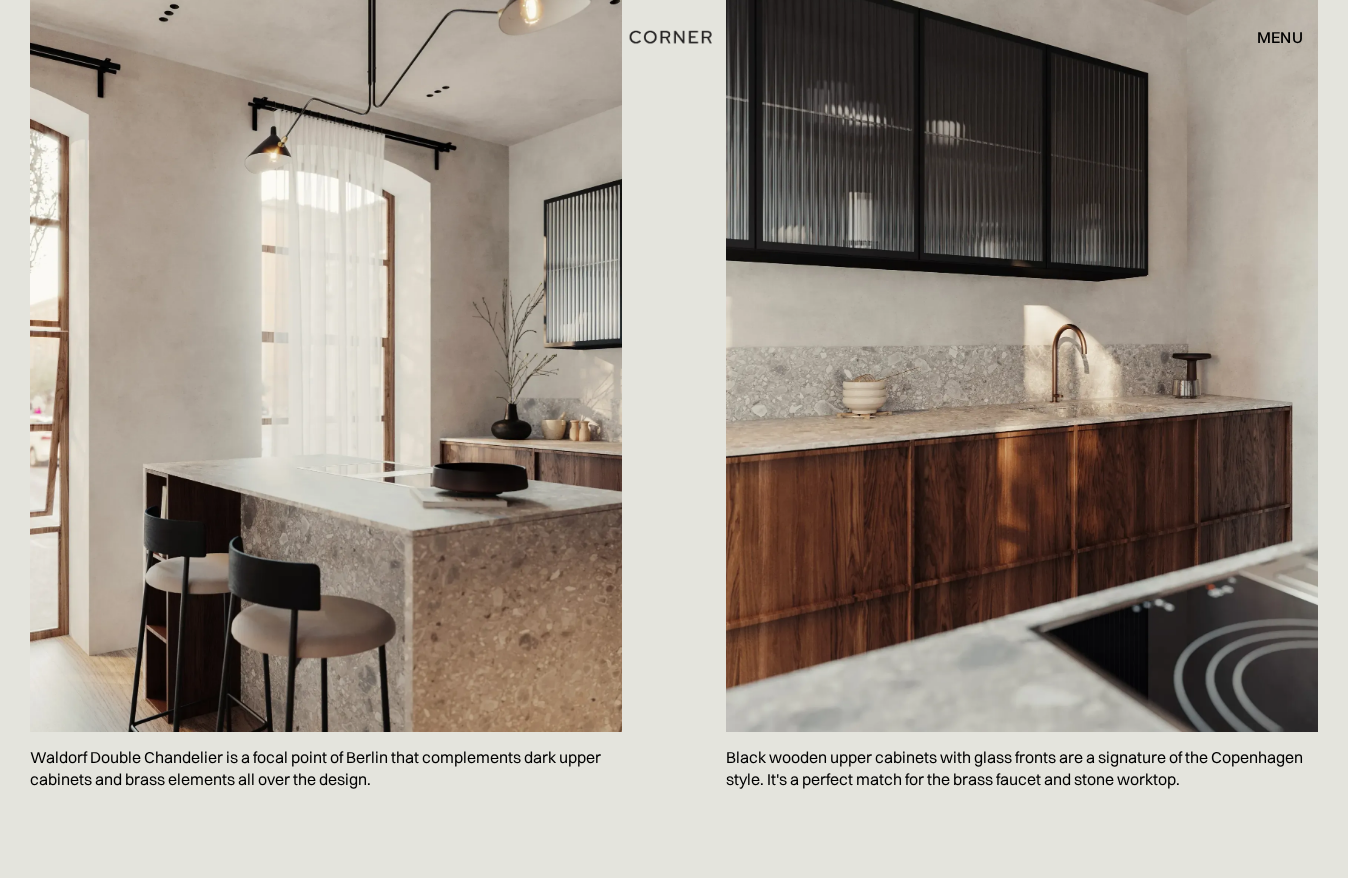scroll, scrollTop: 1199, scrollLeft: 0, axis: vertical 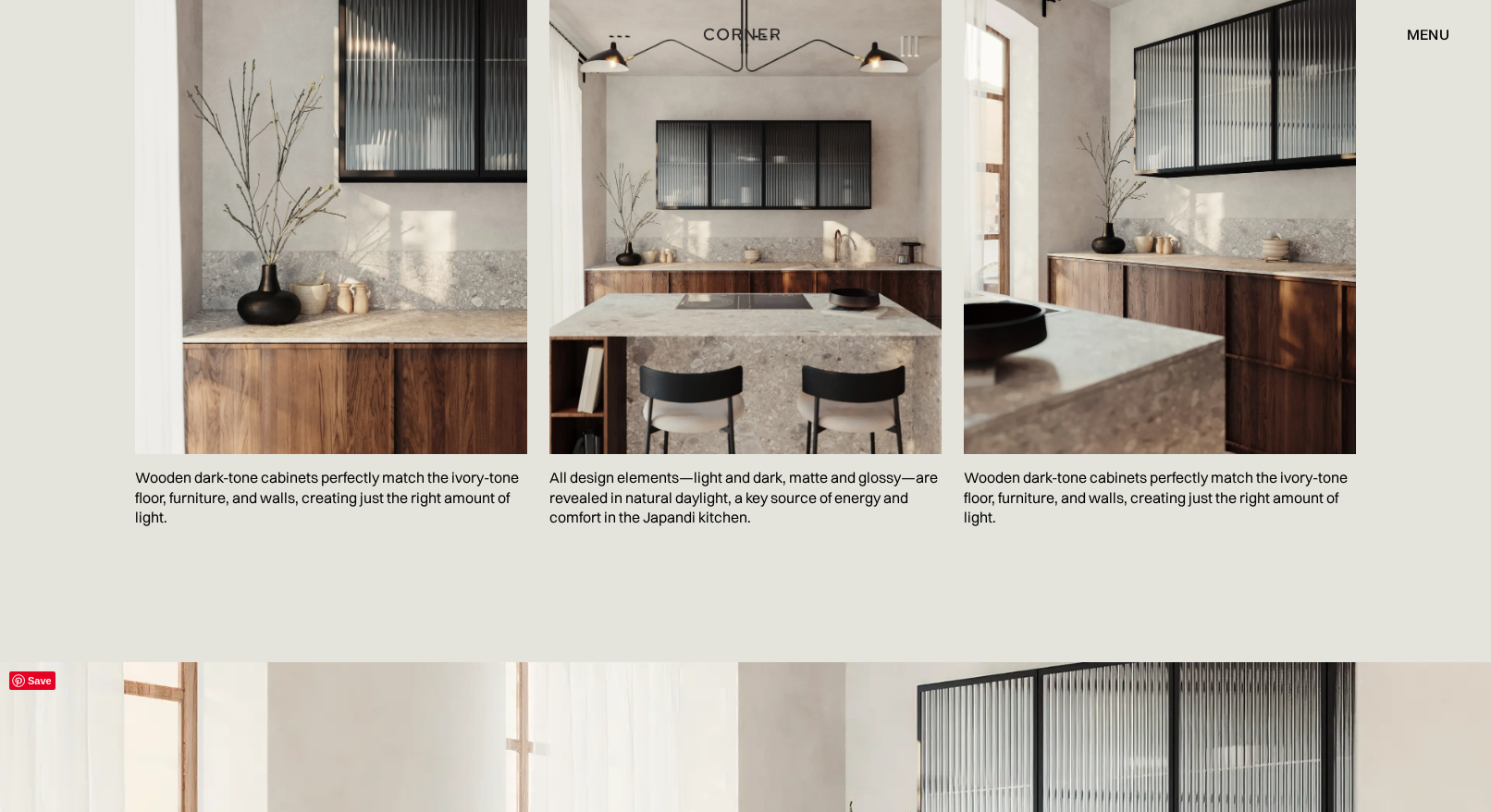 click on "Wooden dark-tone cabinets perfectly match the ivory-tone floor, furniture, and walls, creating just the right amount of light." at bounding box center (1160, 498) 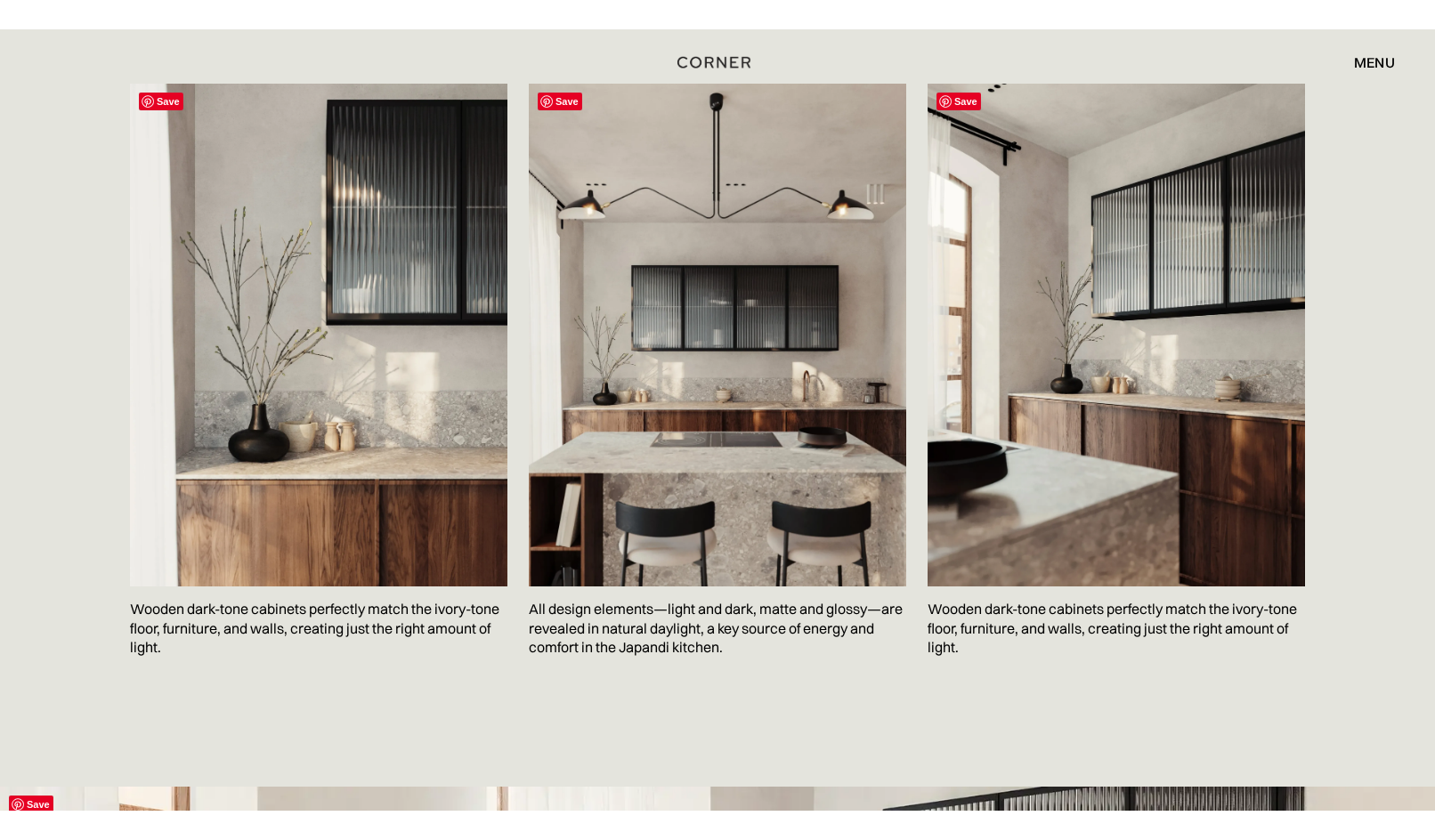 scroll, scrollTop: 2857, scrollLeft: 0, axis: vertical 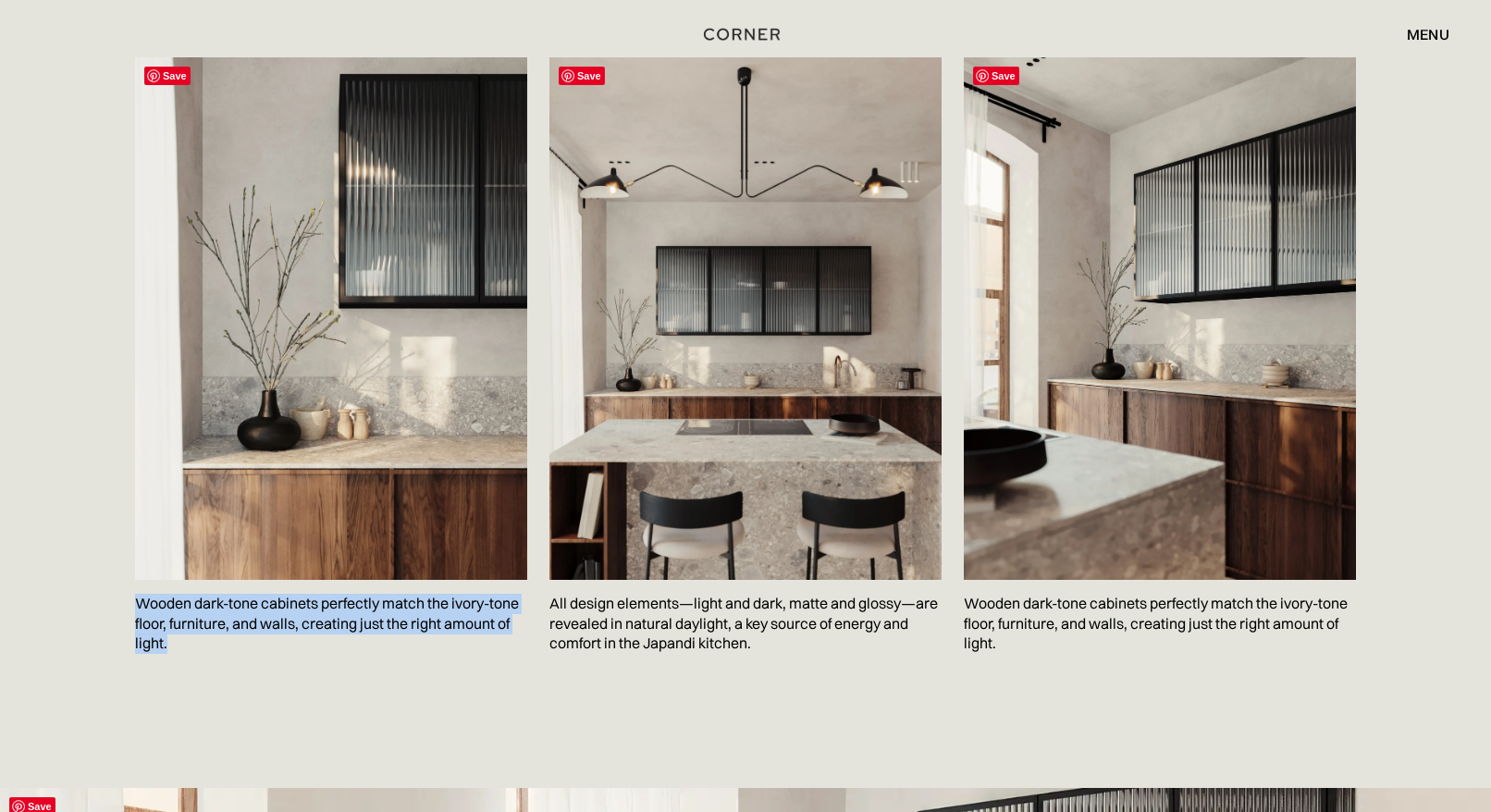 drag, startPoint x: 244, startPoint y: 637, endPoint x: 343, endPoint y: 418, distance: 240.3373 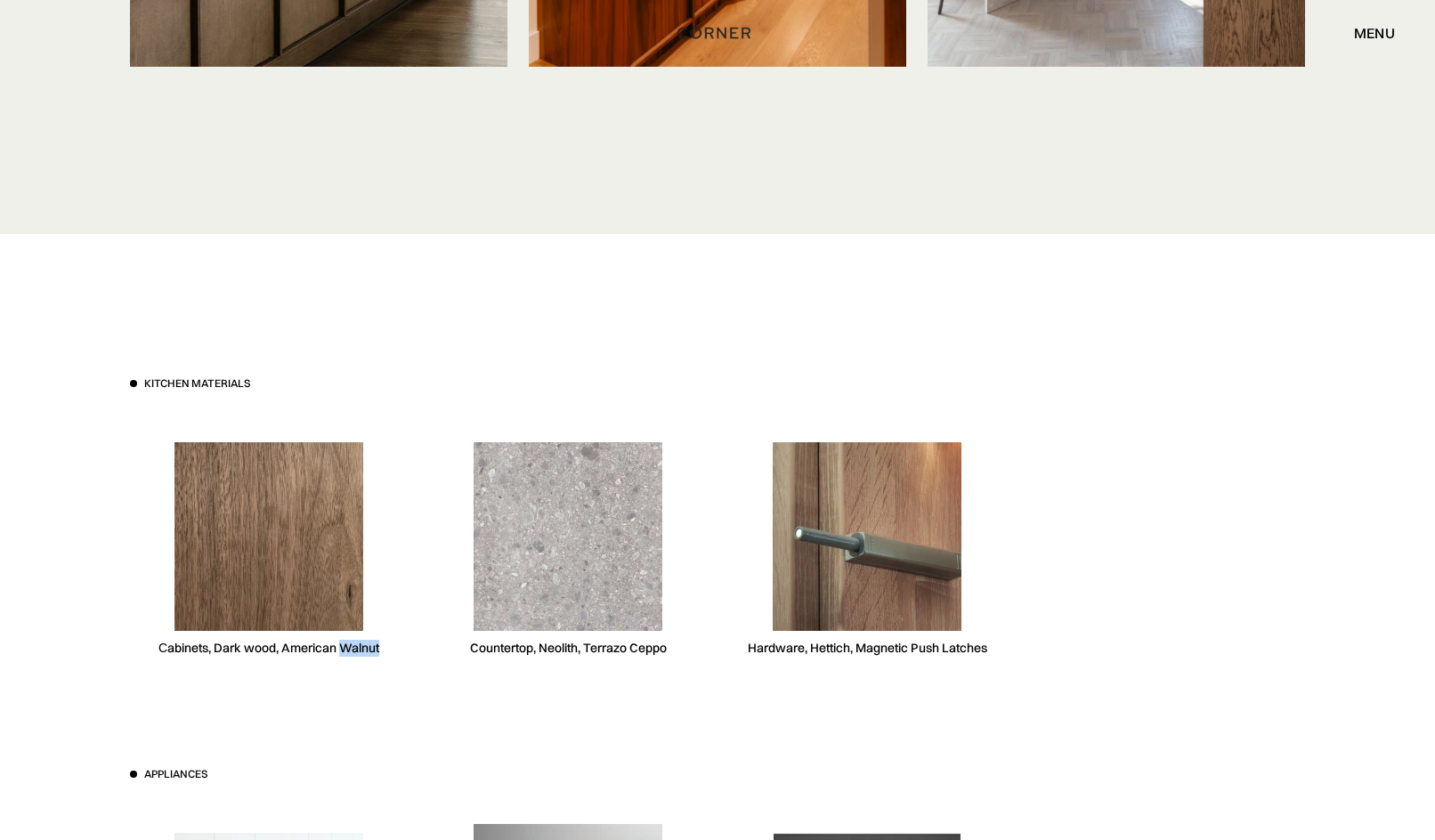 scroll, scrollTop: 5884, scrollLeft: 0, axis: vertical 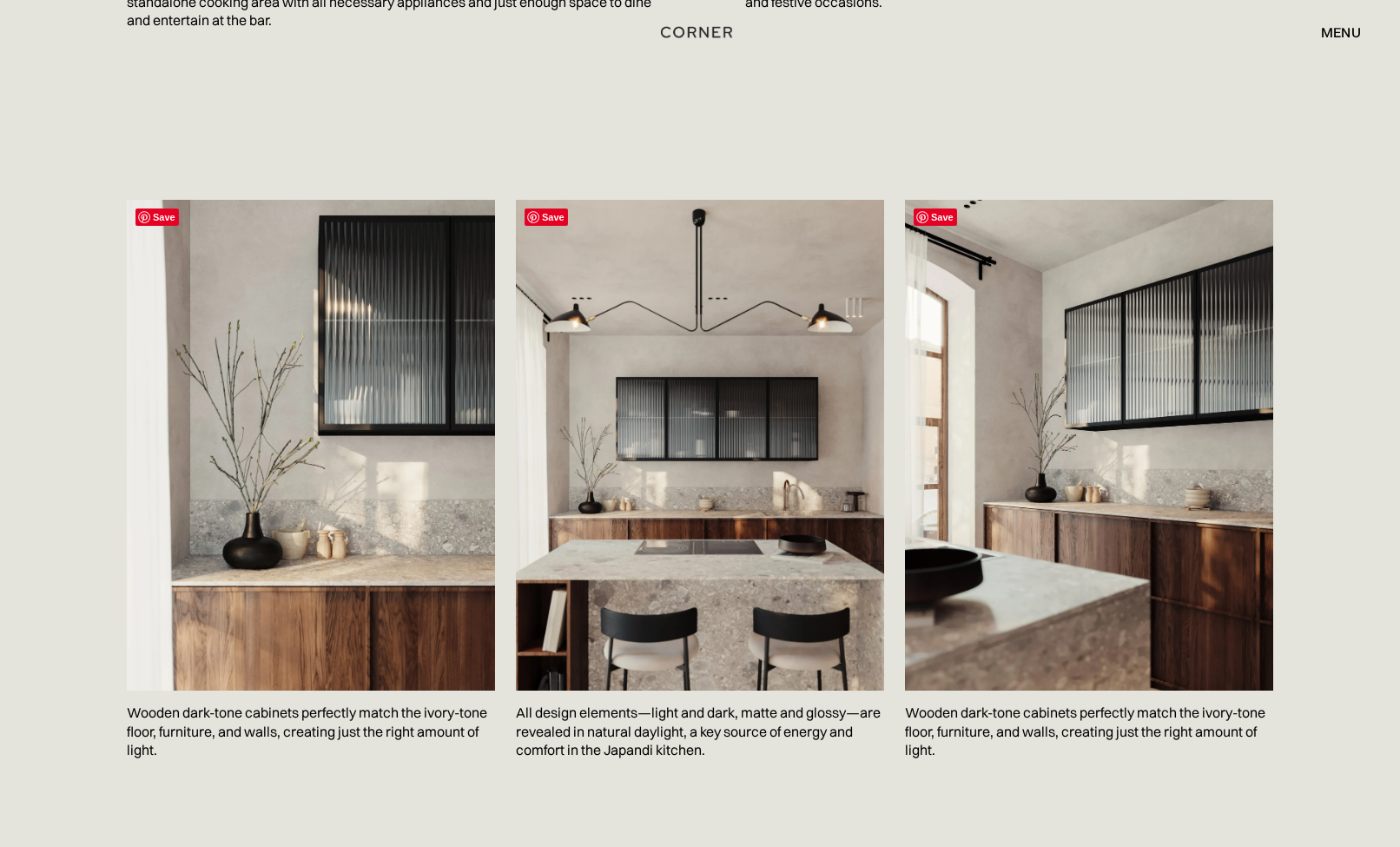 click at bounding box center (1089, 445) 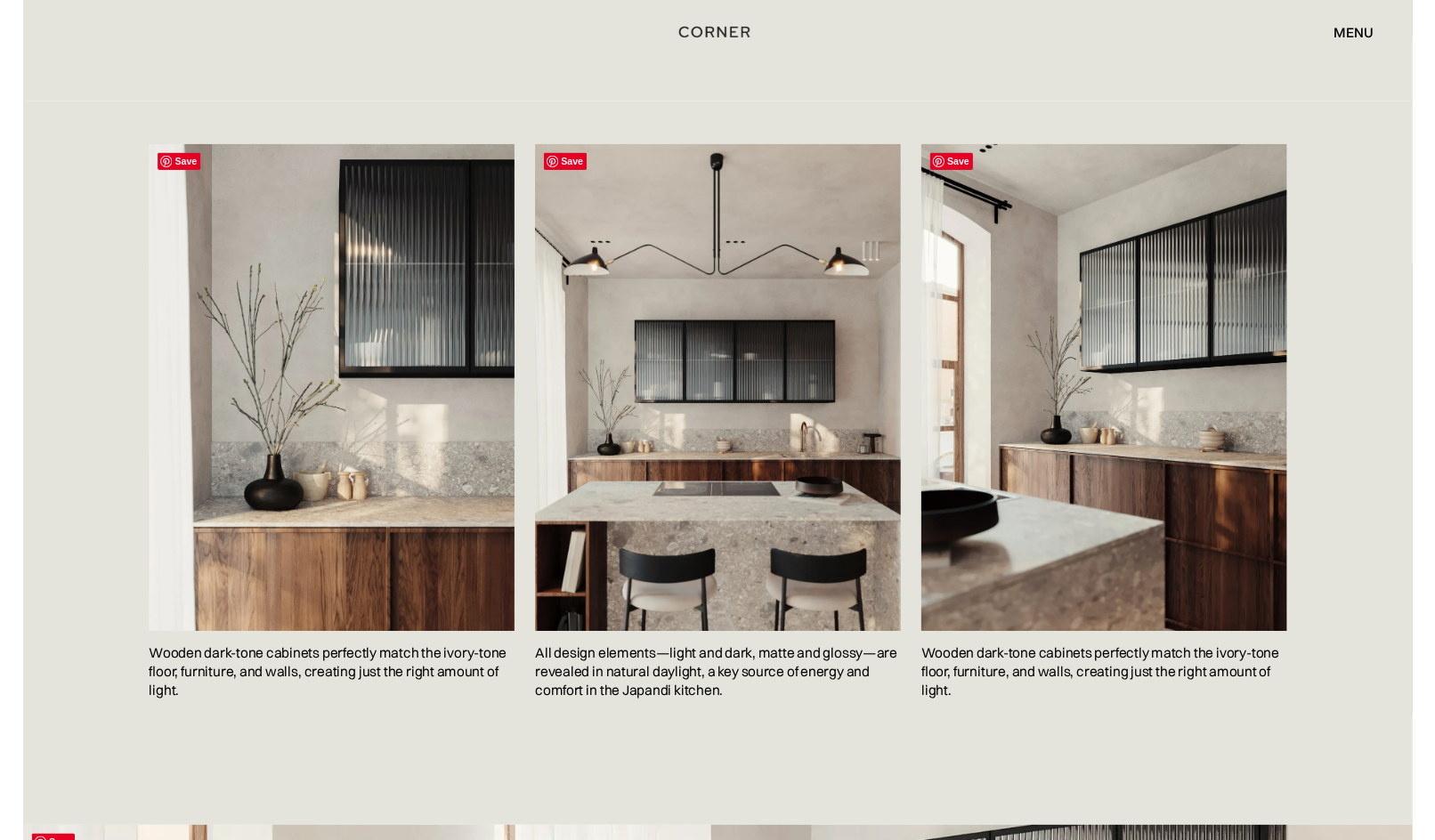scroll, scrollTop: 6139, scrollLeft: 0, axis: vertical 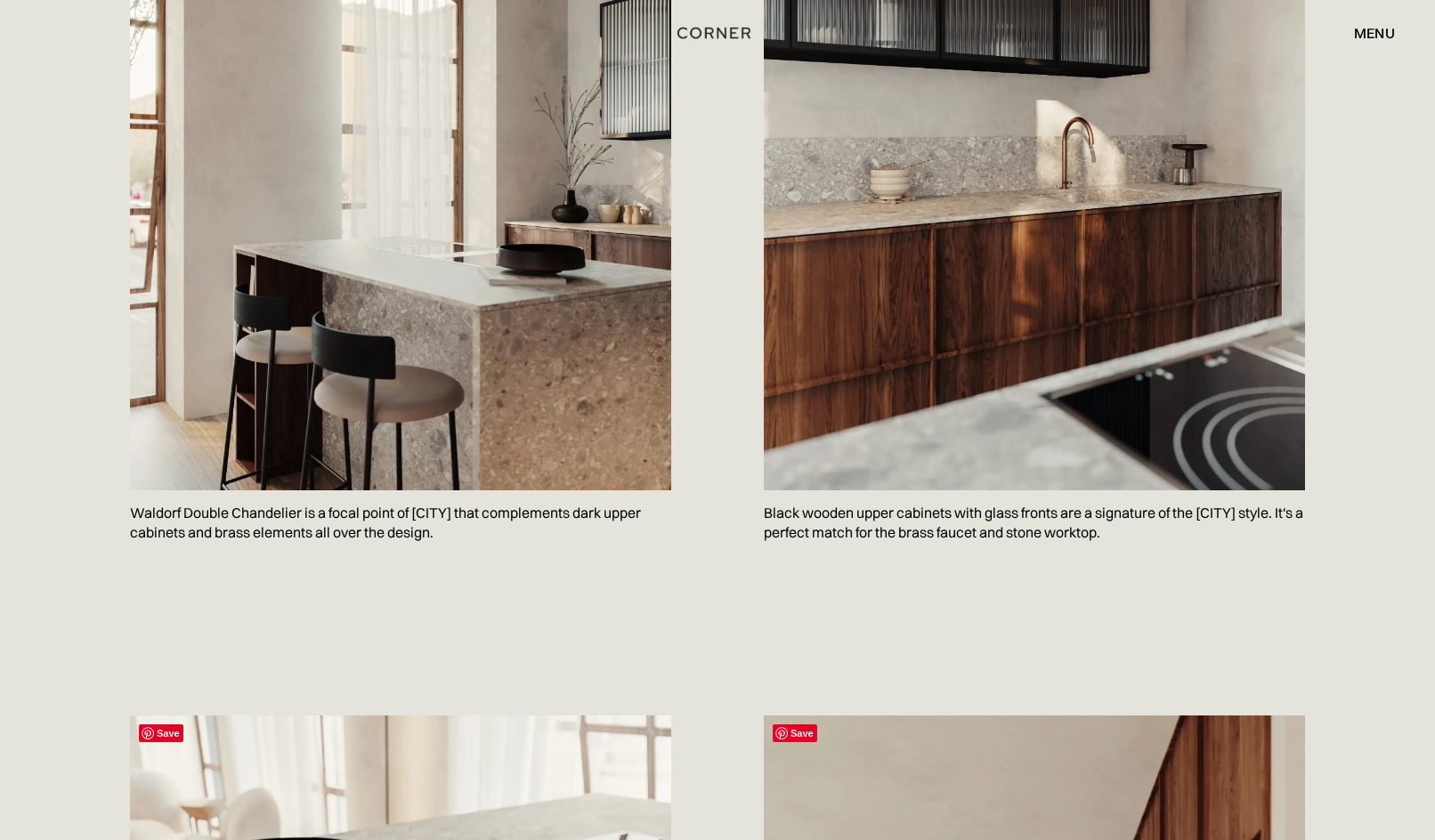 drag, startPoint x: 769, startPoint y: 594, endPoint x: 1140, endPoint y: 256, distance: 501.881 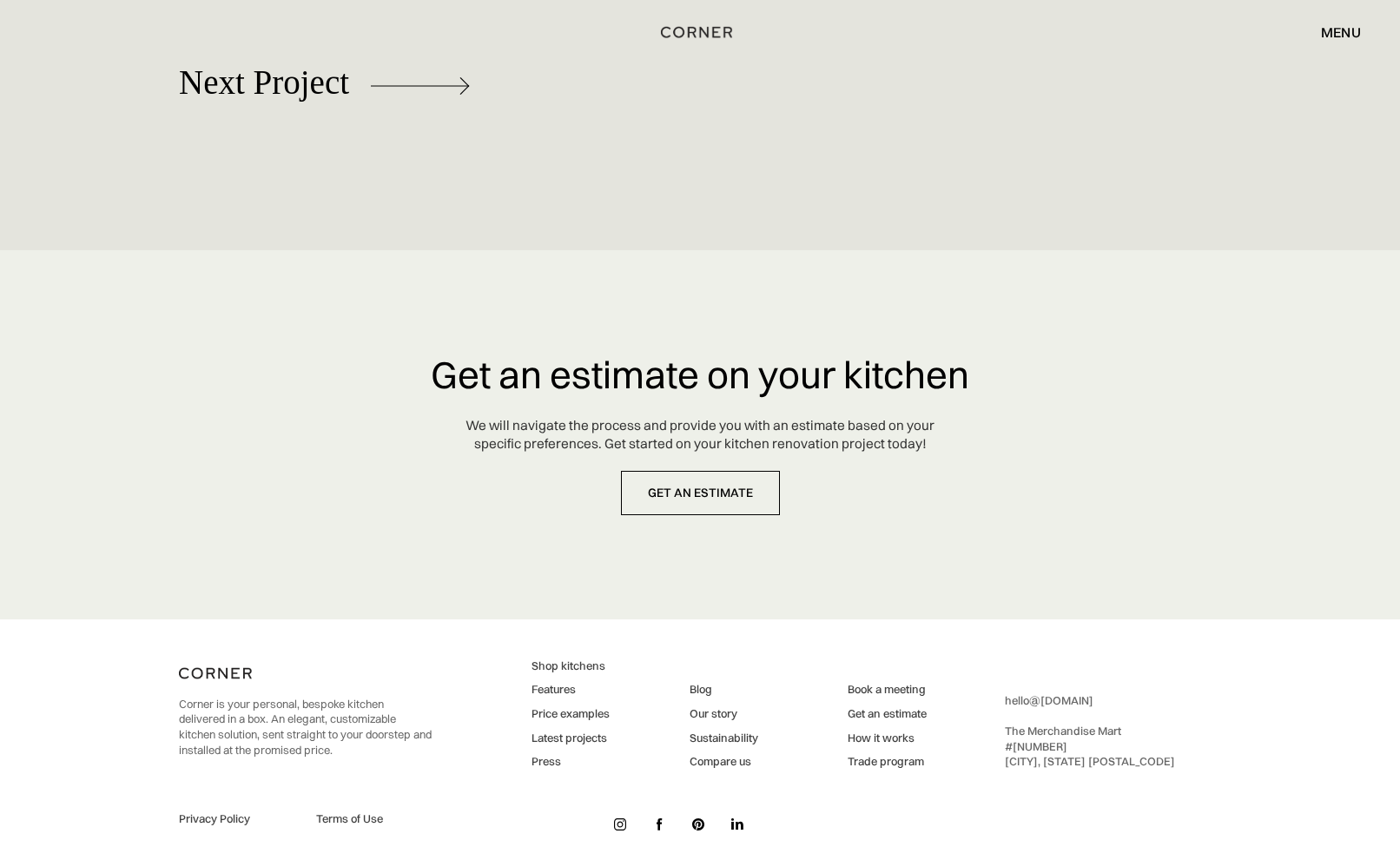 scroll, scrollTop: 9333, scrollLeft: 0, axis: vertical 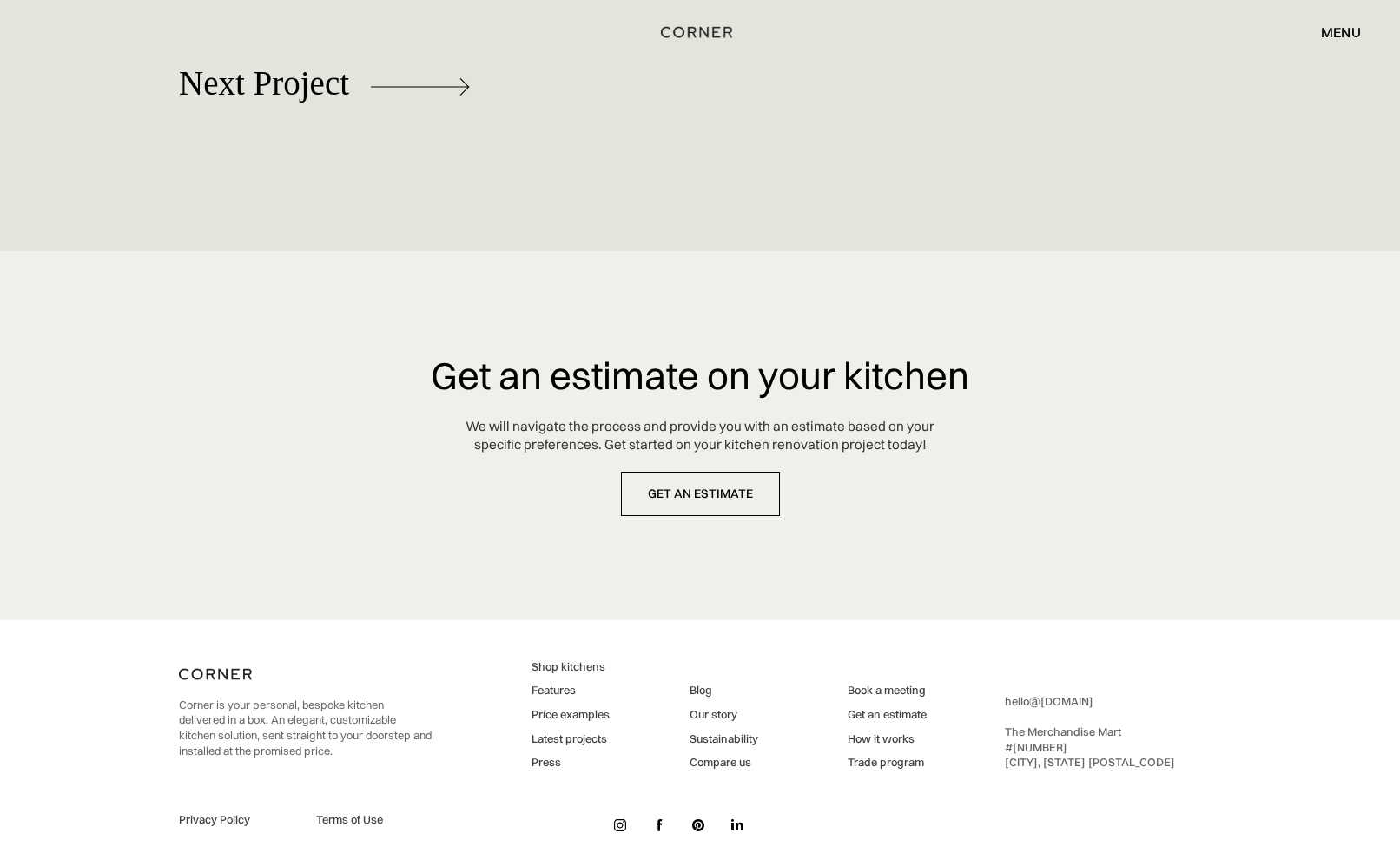 click on "menu close" at bounding box center (1332, 32) 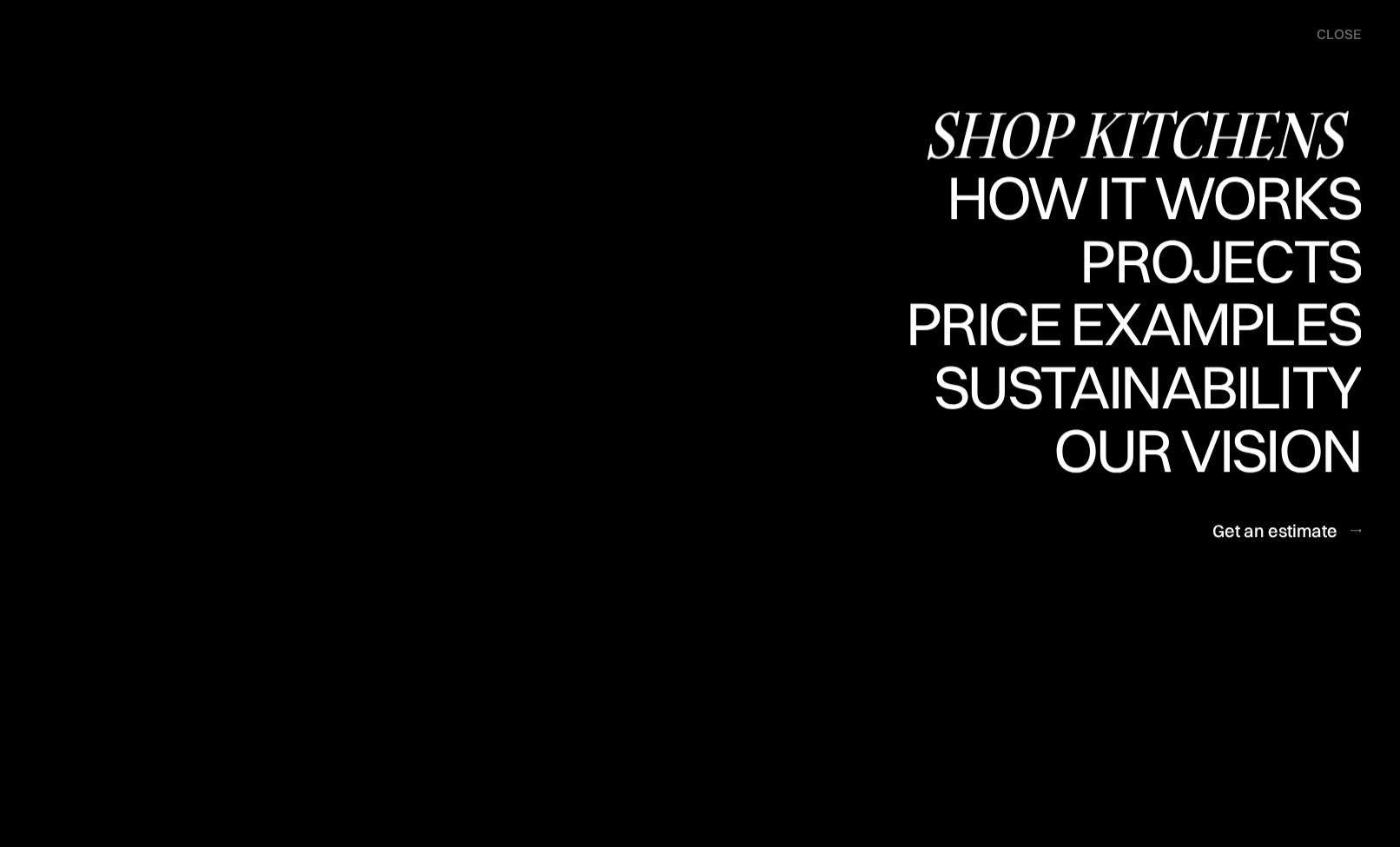click on "Shop Kitchens" at bounding box center [1142, 135] 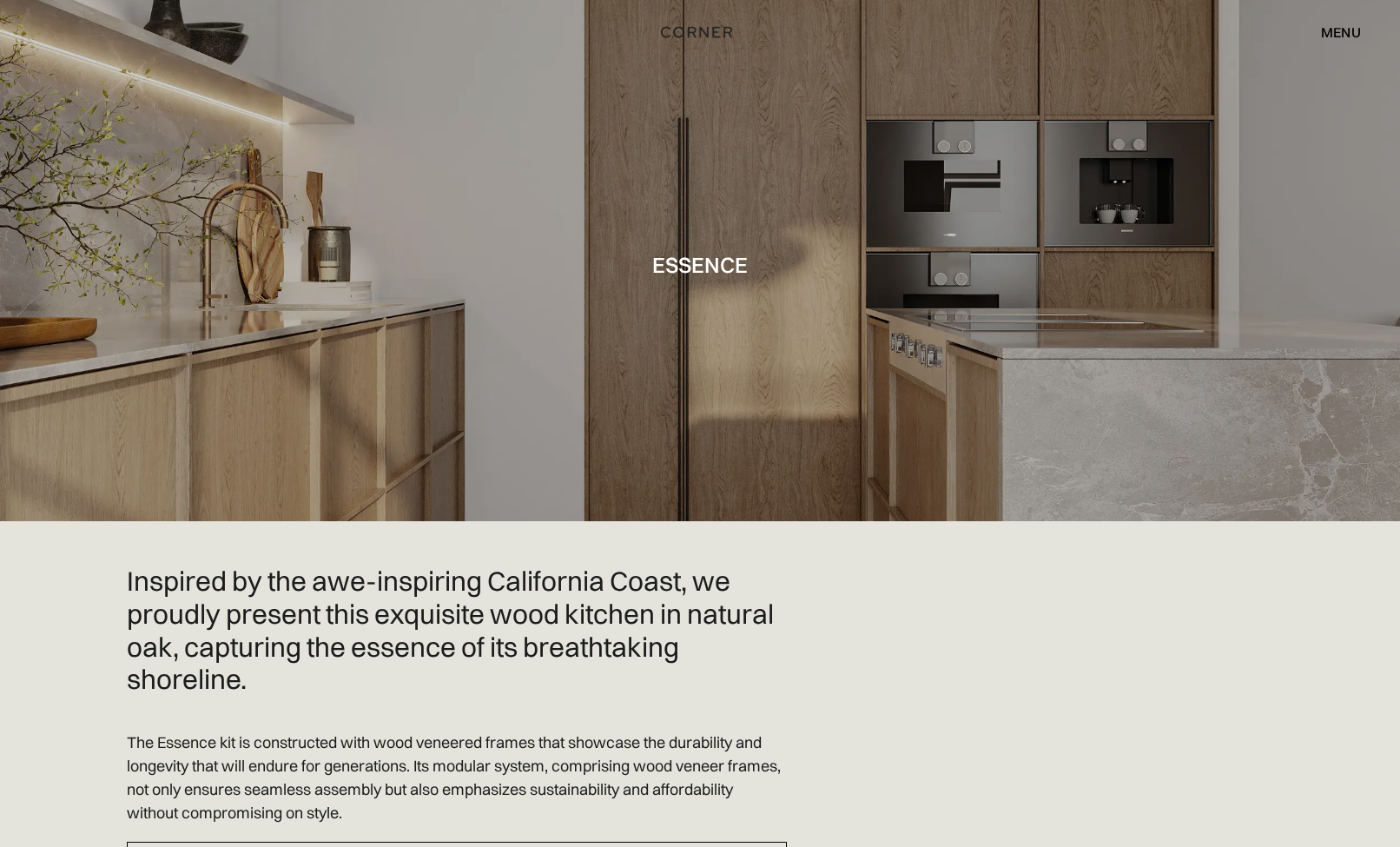 scroll, scrollTop: 2, scrollLeft: 0, axis: vertical 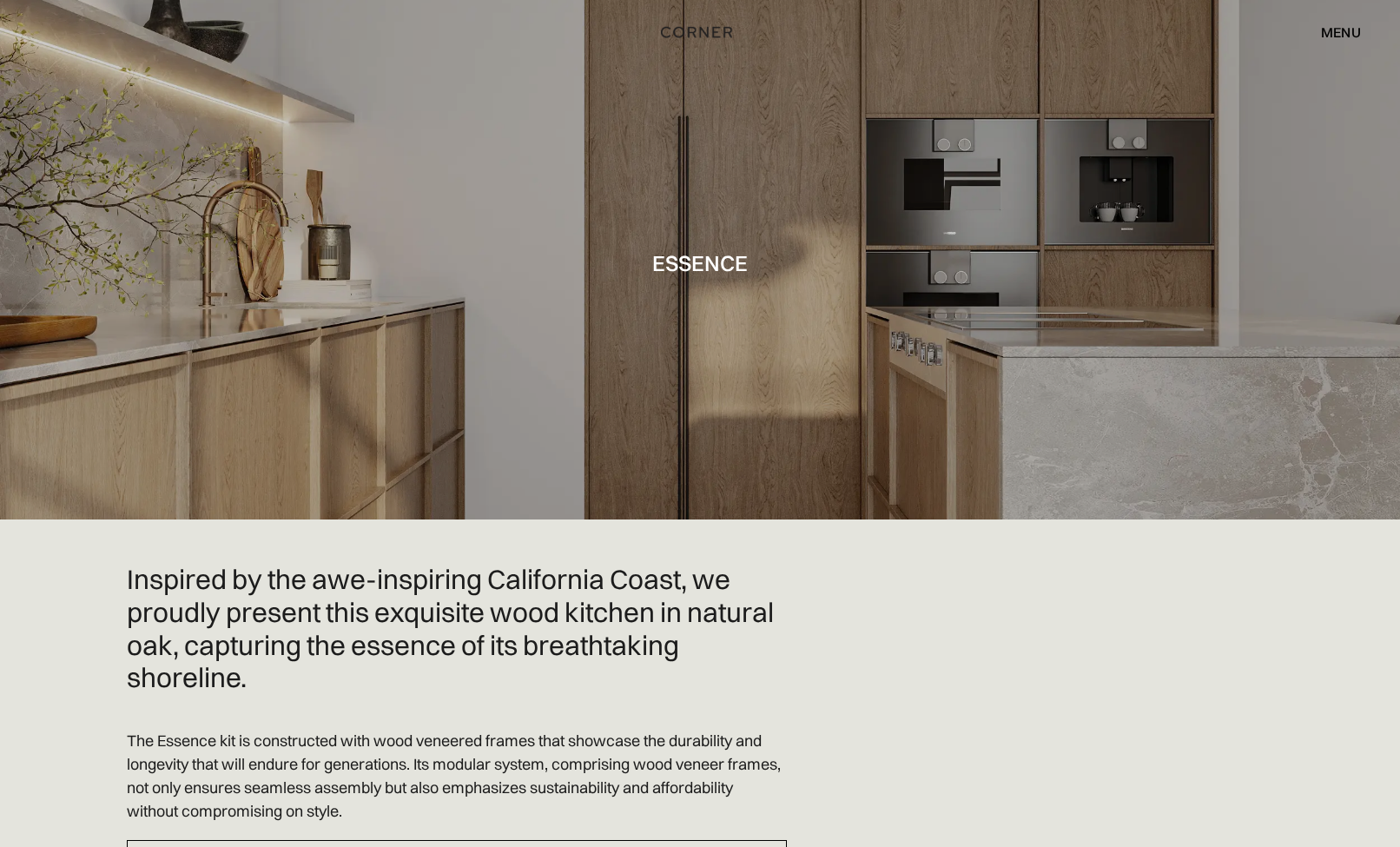 click on "Shop Kitchens Shop Kitchens How it works How it works Projects Projects Price examples Price examples Sustainability Sustainability Our vision Our vision Get an estimate menu close 0 Subtotal Pay with browser. Continue to Checkout No items found. Product is not available in this quantity." at bounding box center (700, 32) 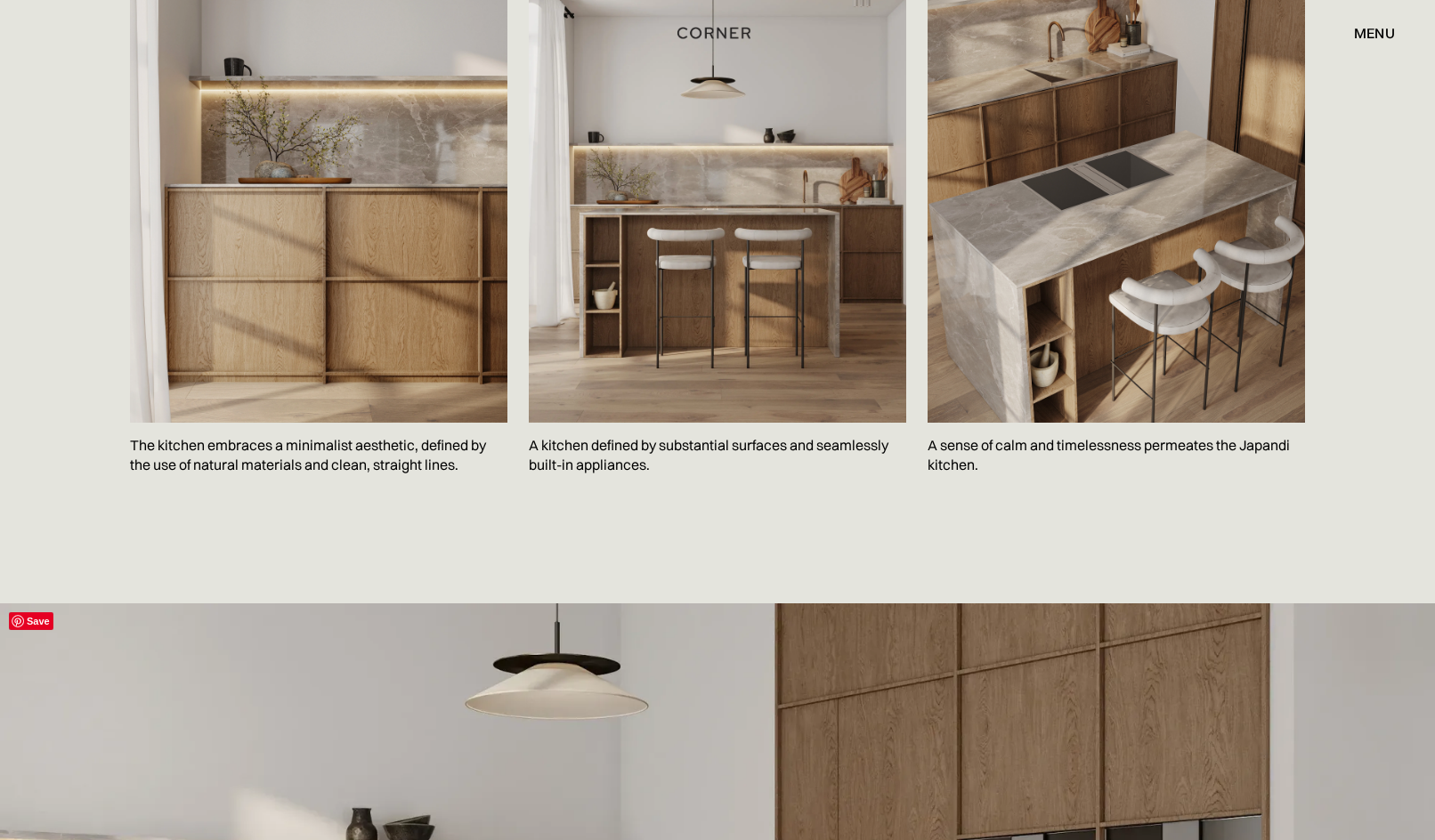 scroll, scrollTop: 2865, scrollLeft: 0, axis: vertical 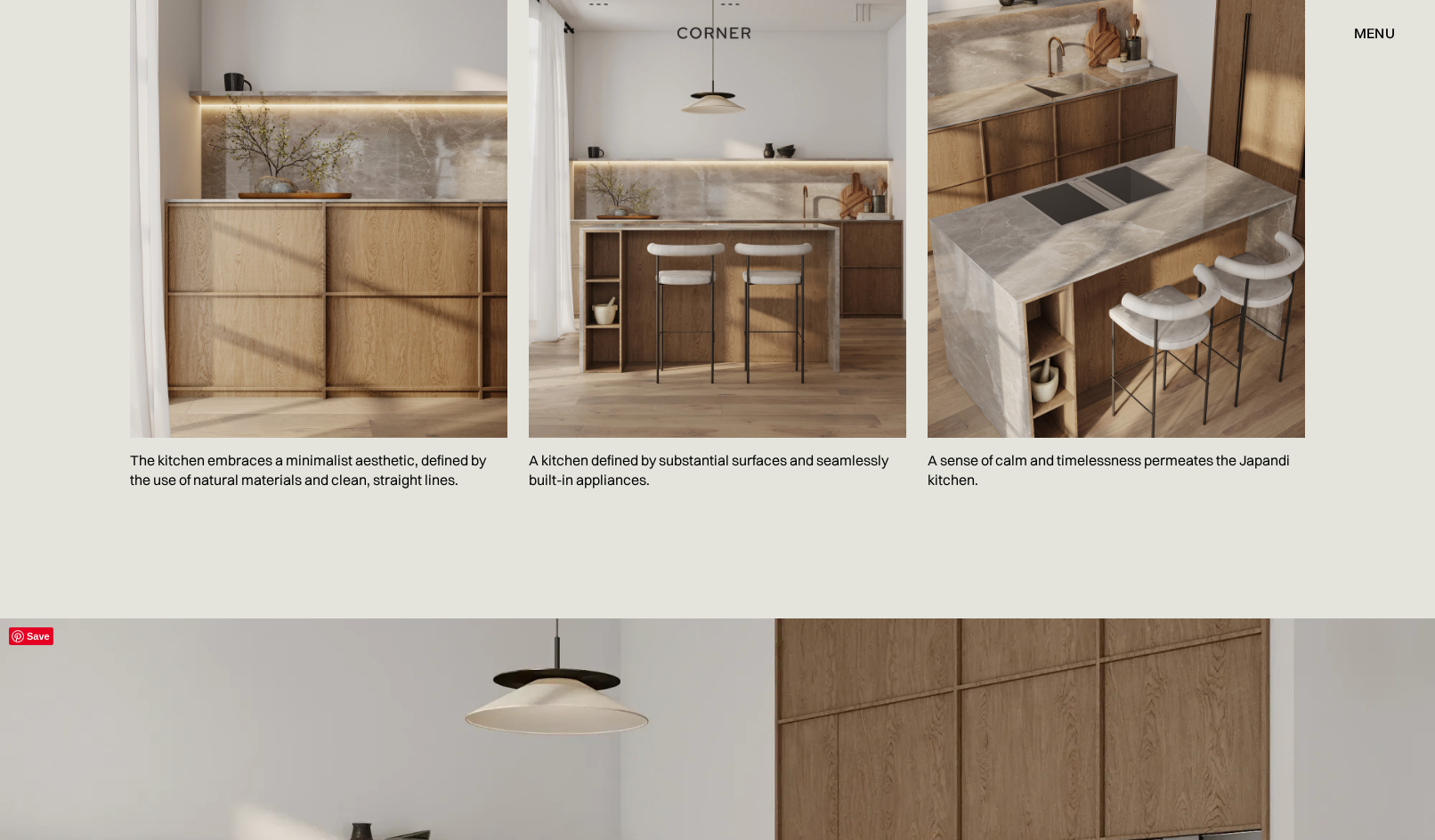 click on "menu" at bounding box center [1374, 33] 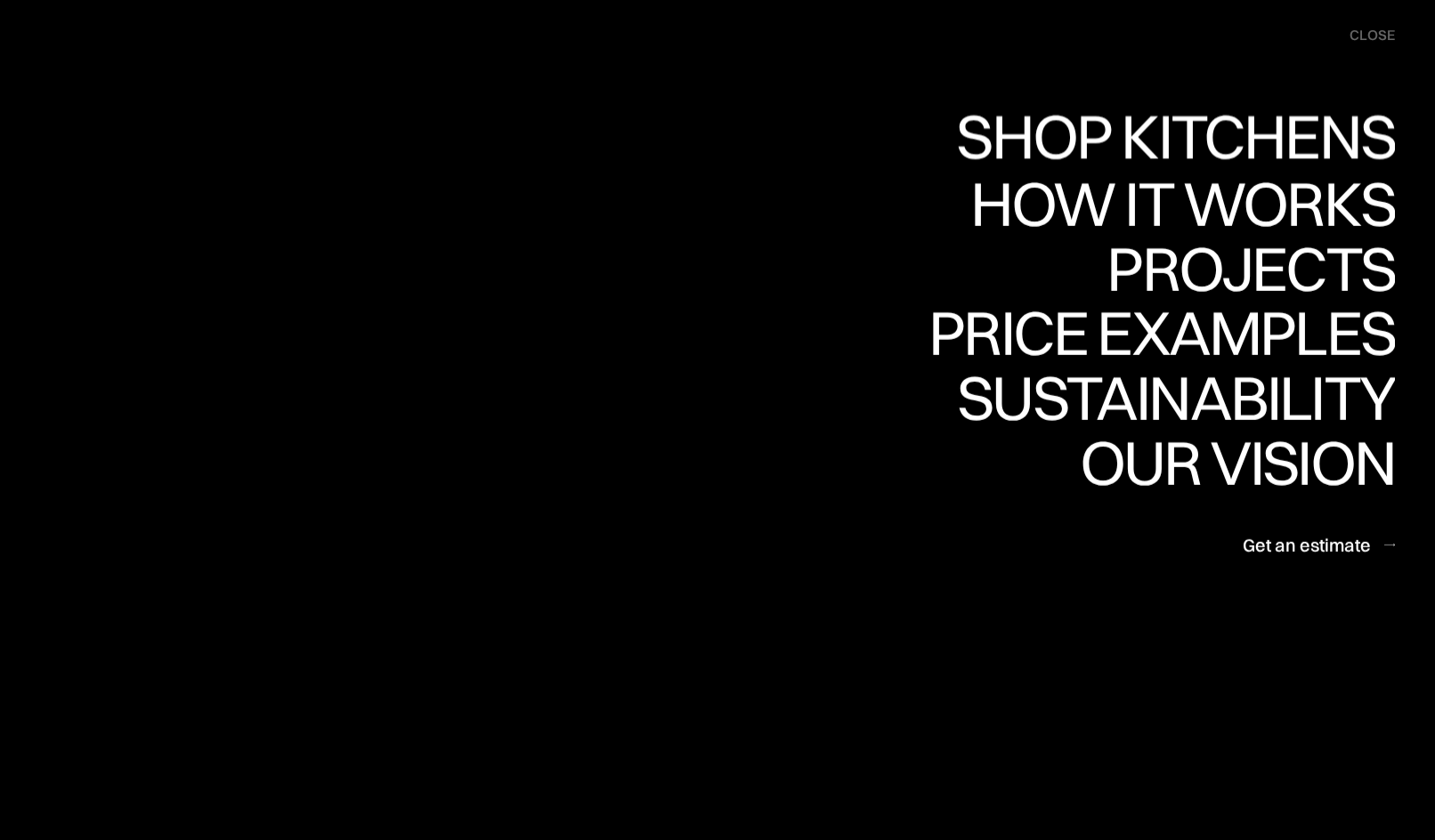 click on "Shop Kitchens" at bounding box center [1171, 136] 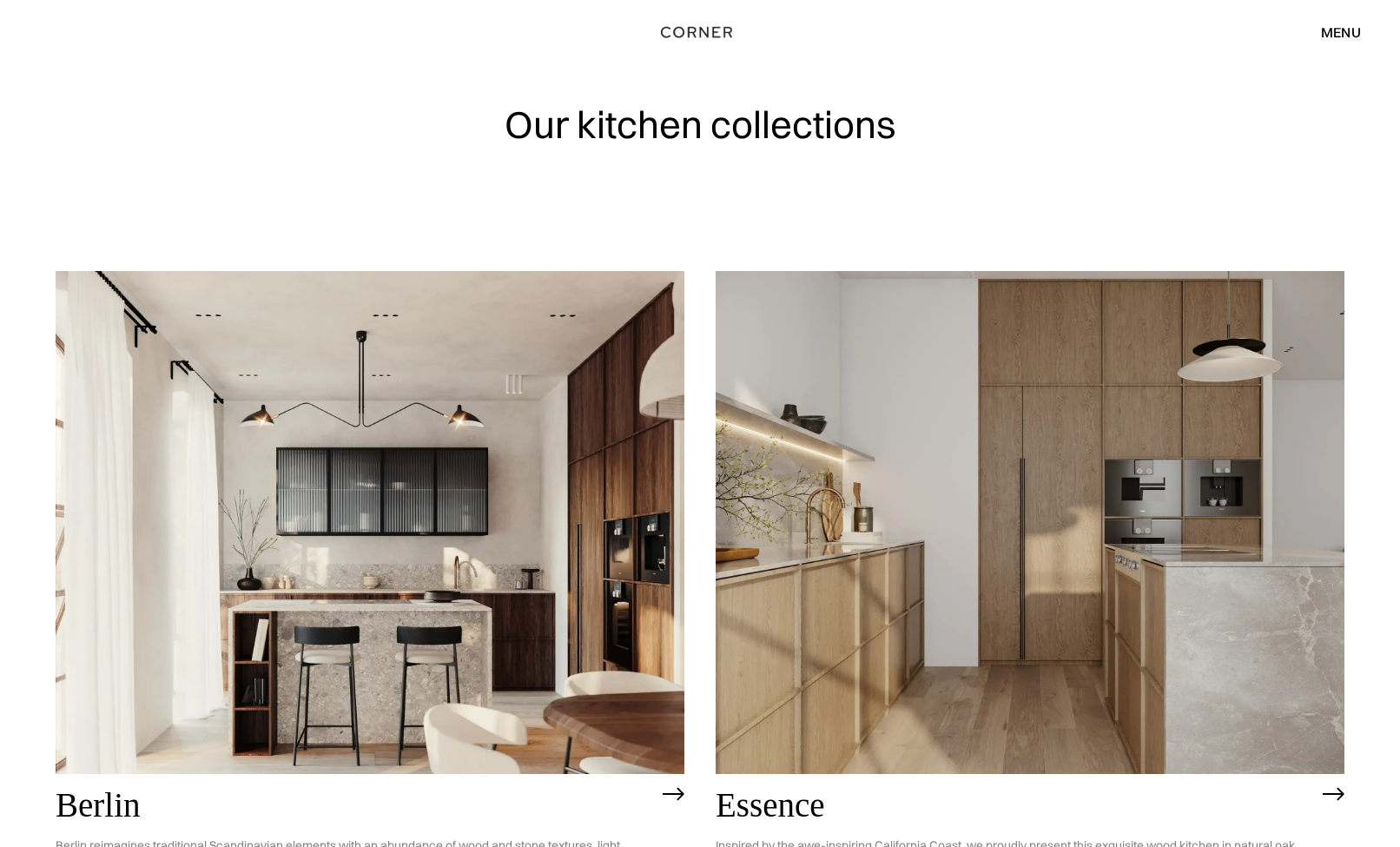 scroll, scrollTop: 0, scrollLeft: 0, axis: both 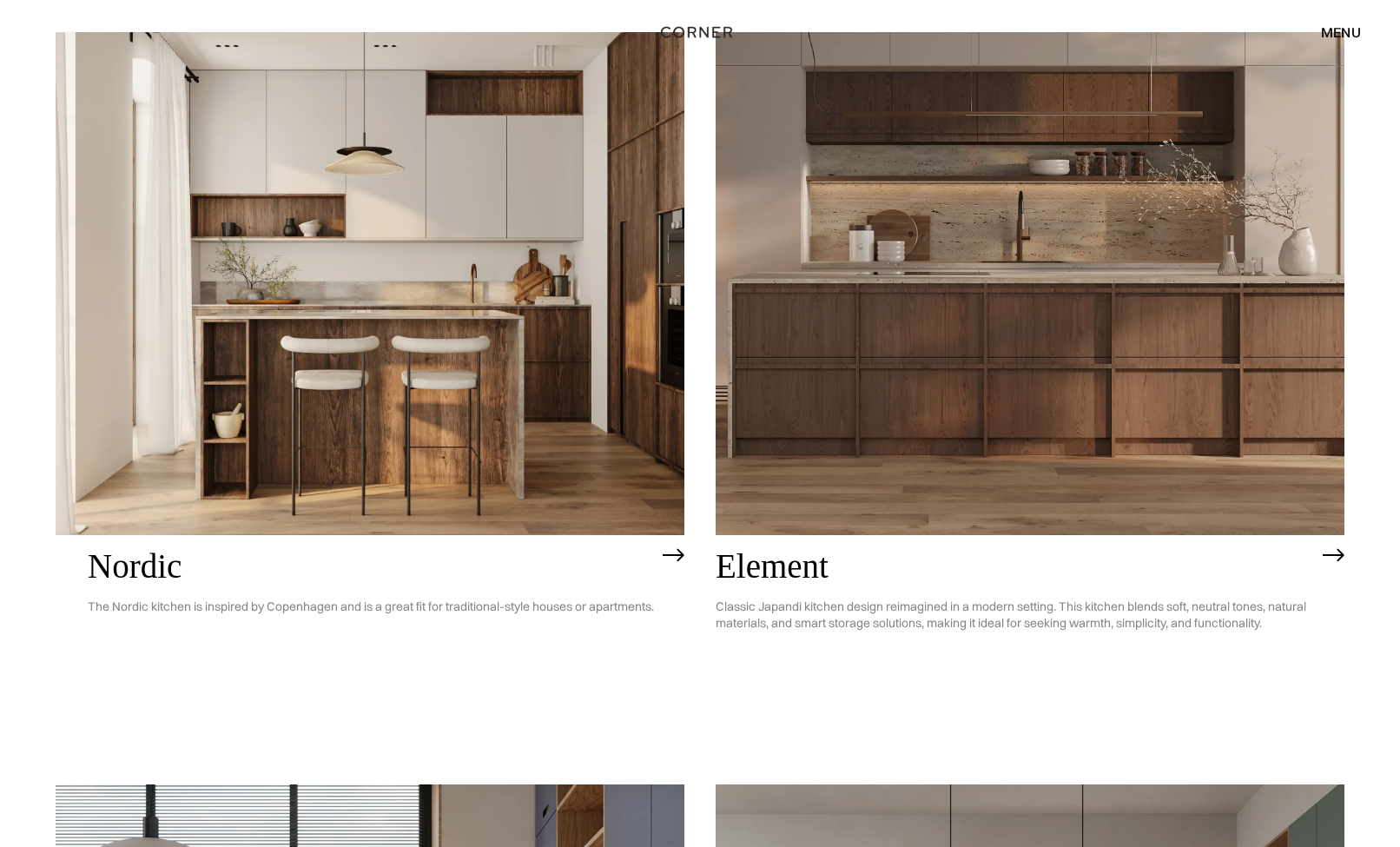 click at bounding box center (1030, 283) 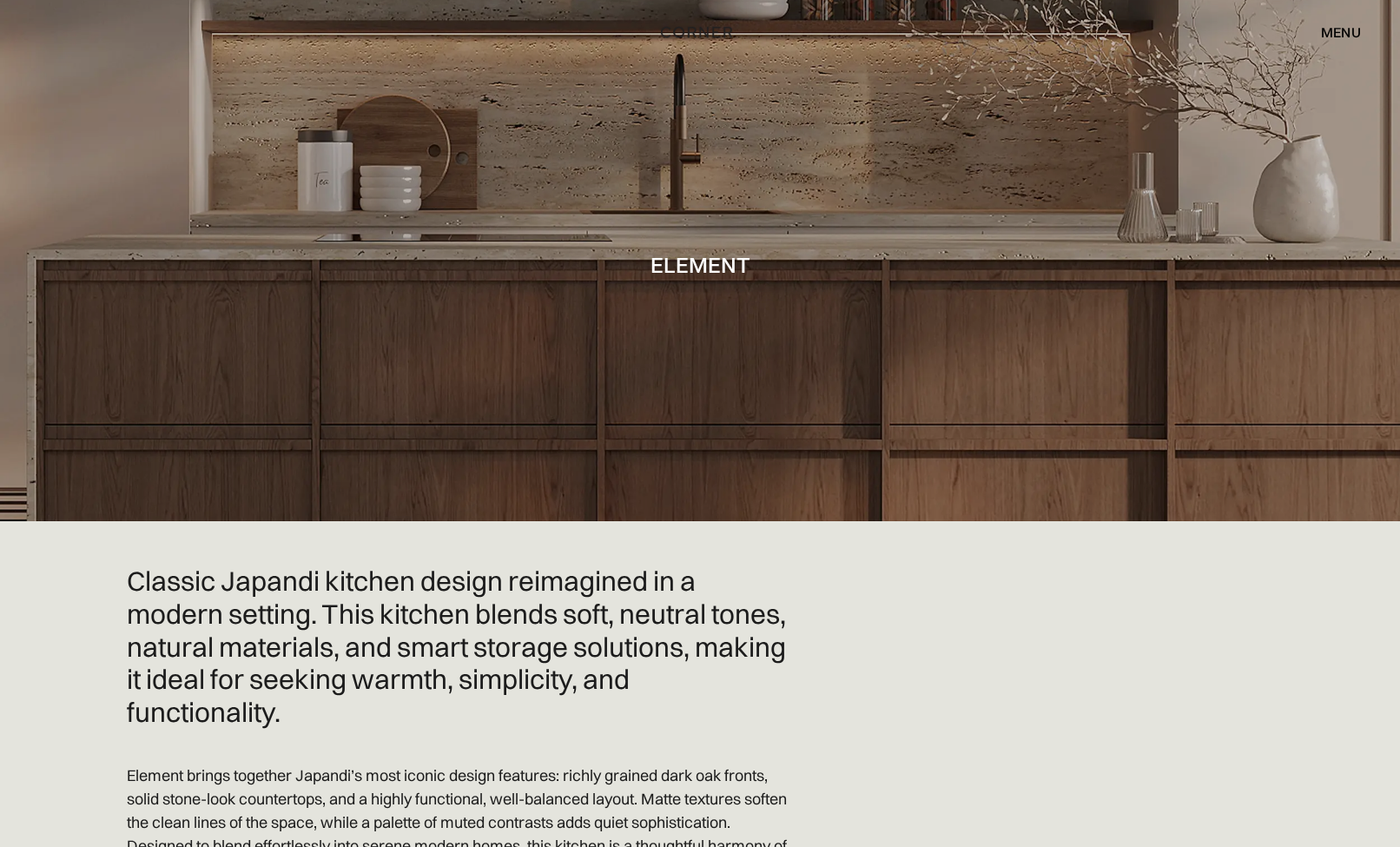 scroll, scrollTop: 0, scrollLeft: 0, axis: both 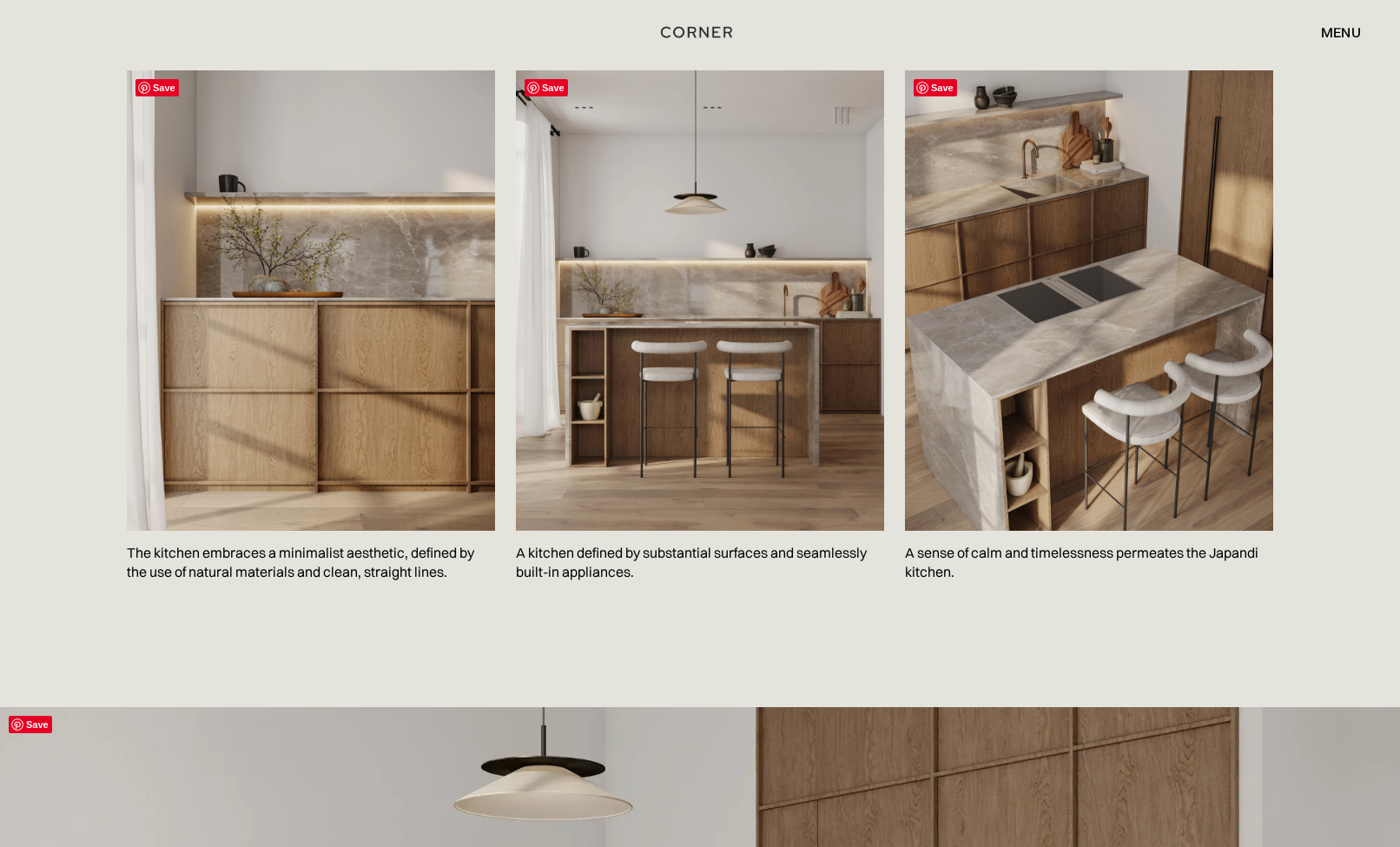 click on "Shop Kitchens Shop Kitchens How it works How it works Projects Projects Price examples Price examples Sustainability Sustainability Our vision Our vision Get an estimate menu close 0 Subtotal Pay with browser. Continue to Checkout No items found. Product is not available in this quantity." at bounding box center (700, 32) 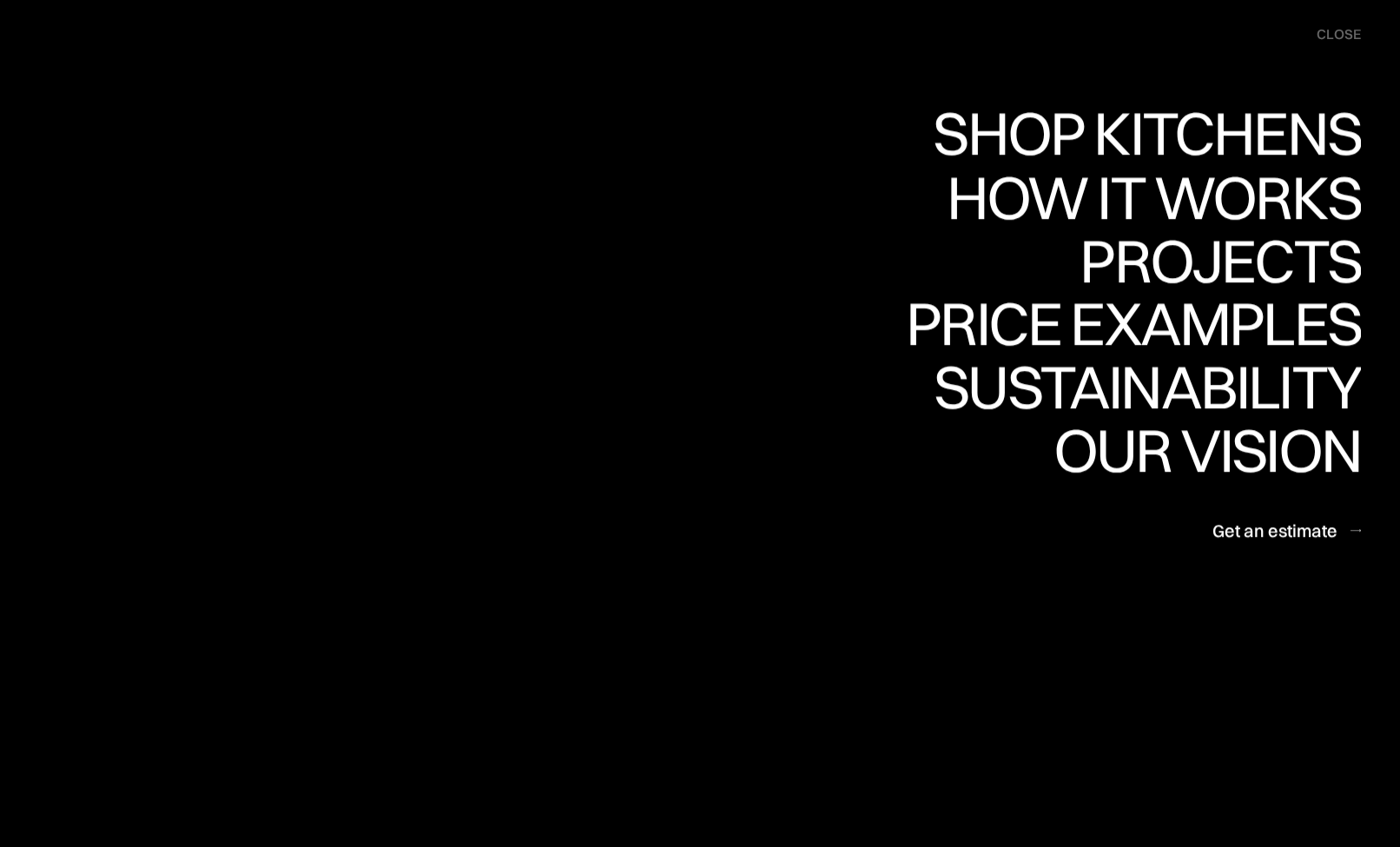 click on "Shop Kitchens" at bounding box center [1142, 194] 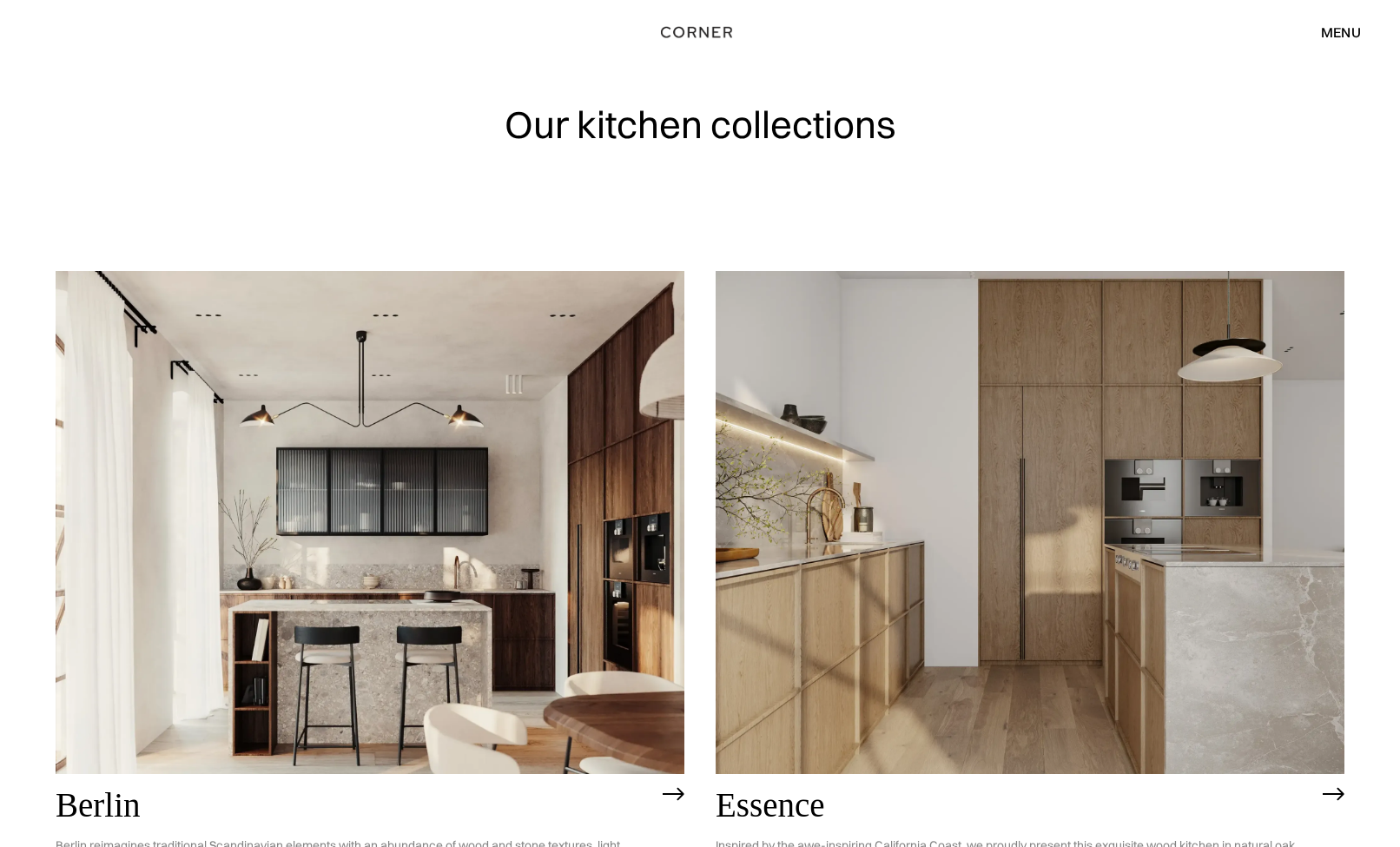 scroll, scrollTop: 0, scrollLeft: 0, axis: both 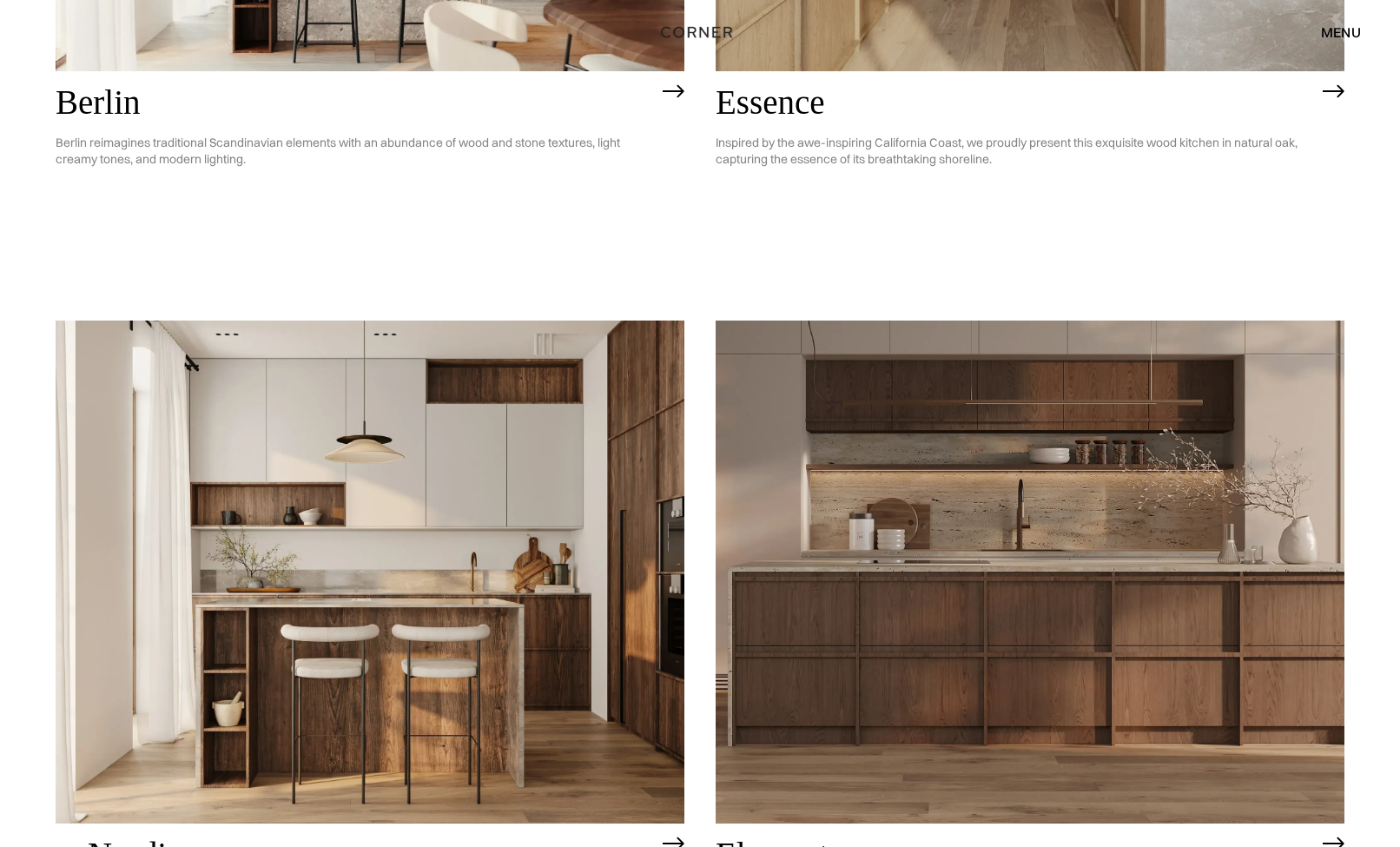 click at bounding box center (370, 572) 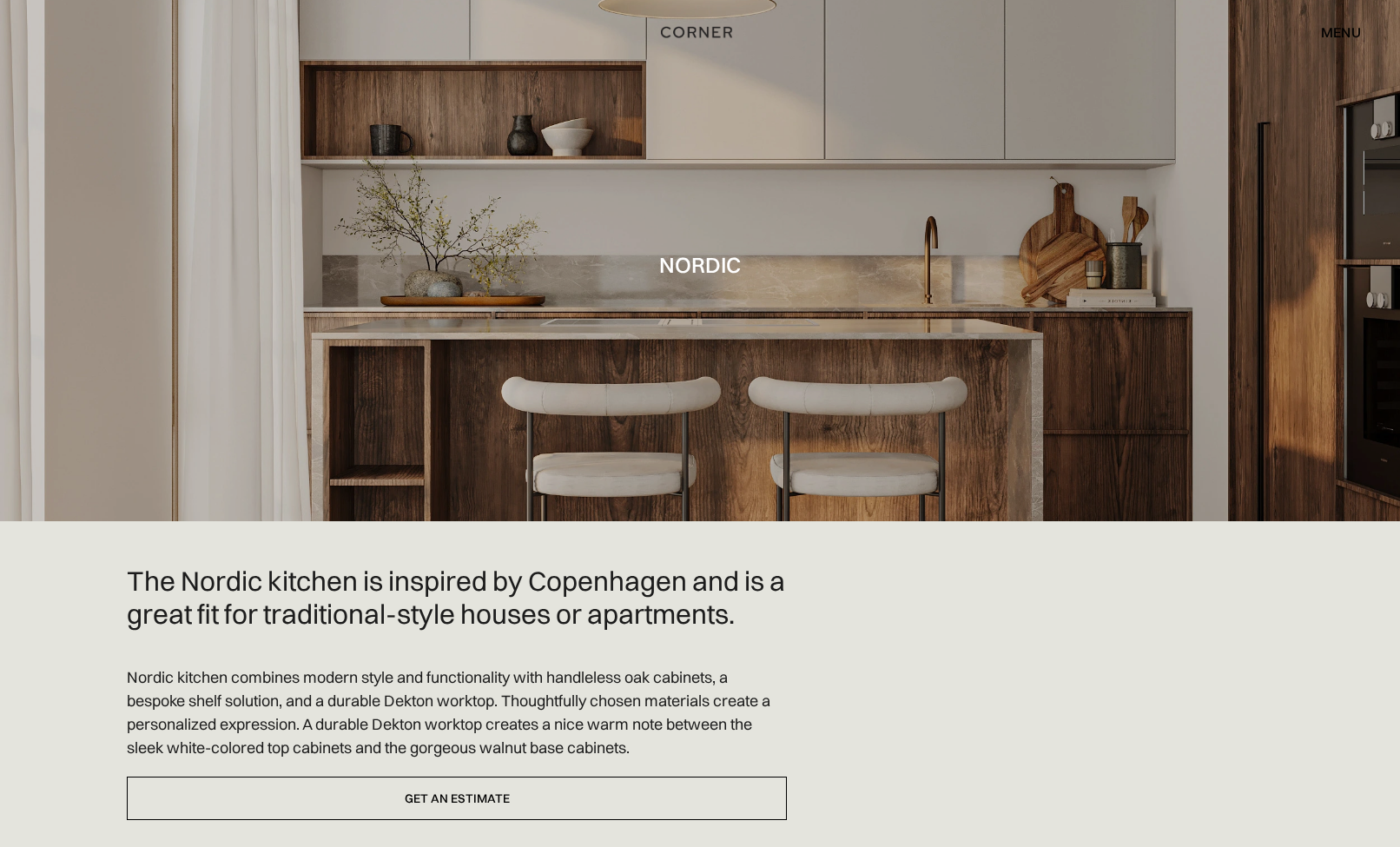 scroll, scrollTop: 0, scrollLeft: 0, axis: both 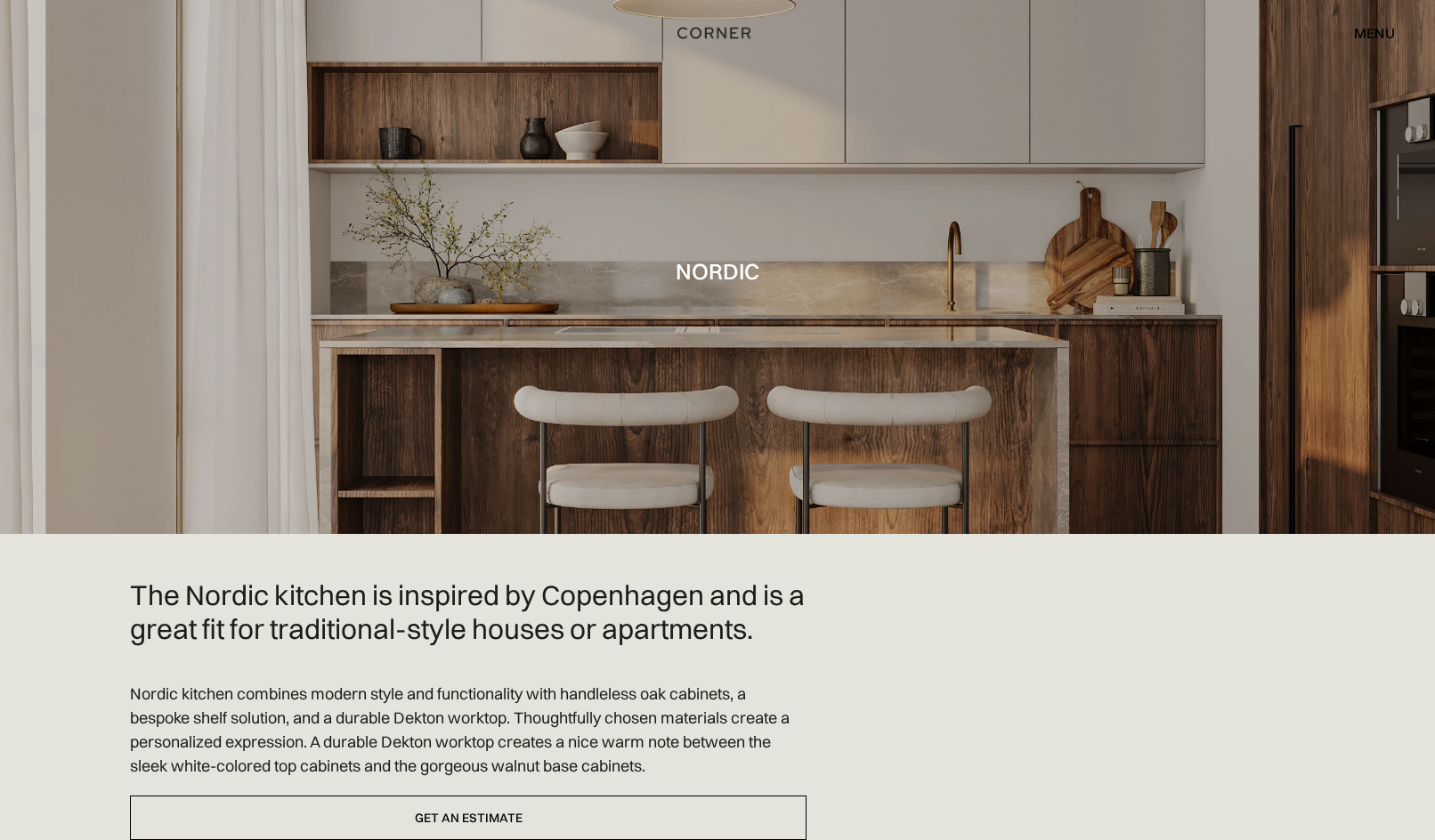 click on "menu" at bounding box center [1374, 33] 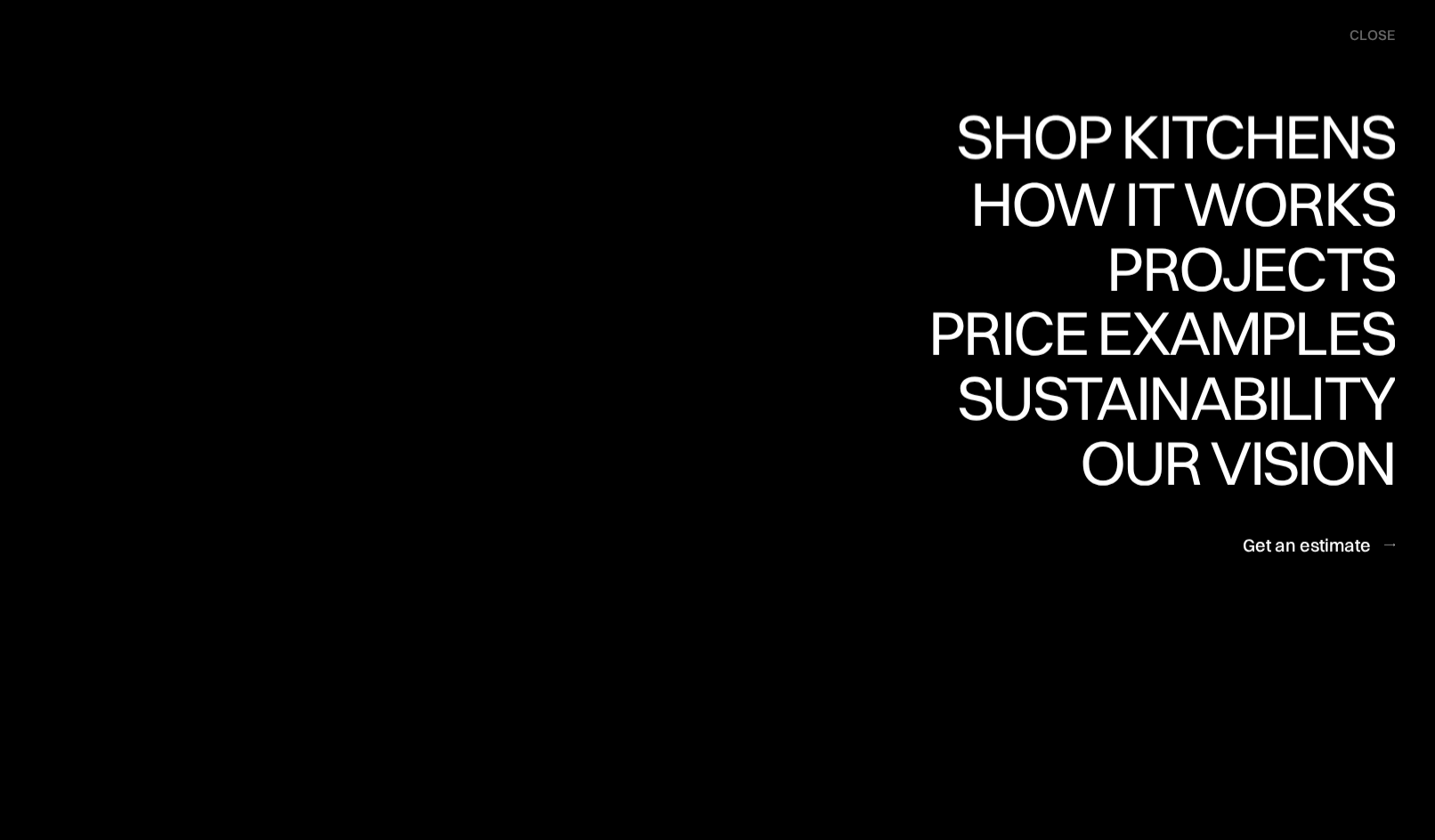 click on "Shop Kitchens" at bounding box center [1171, 136] 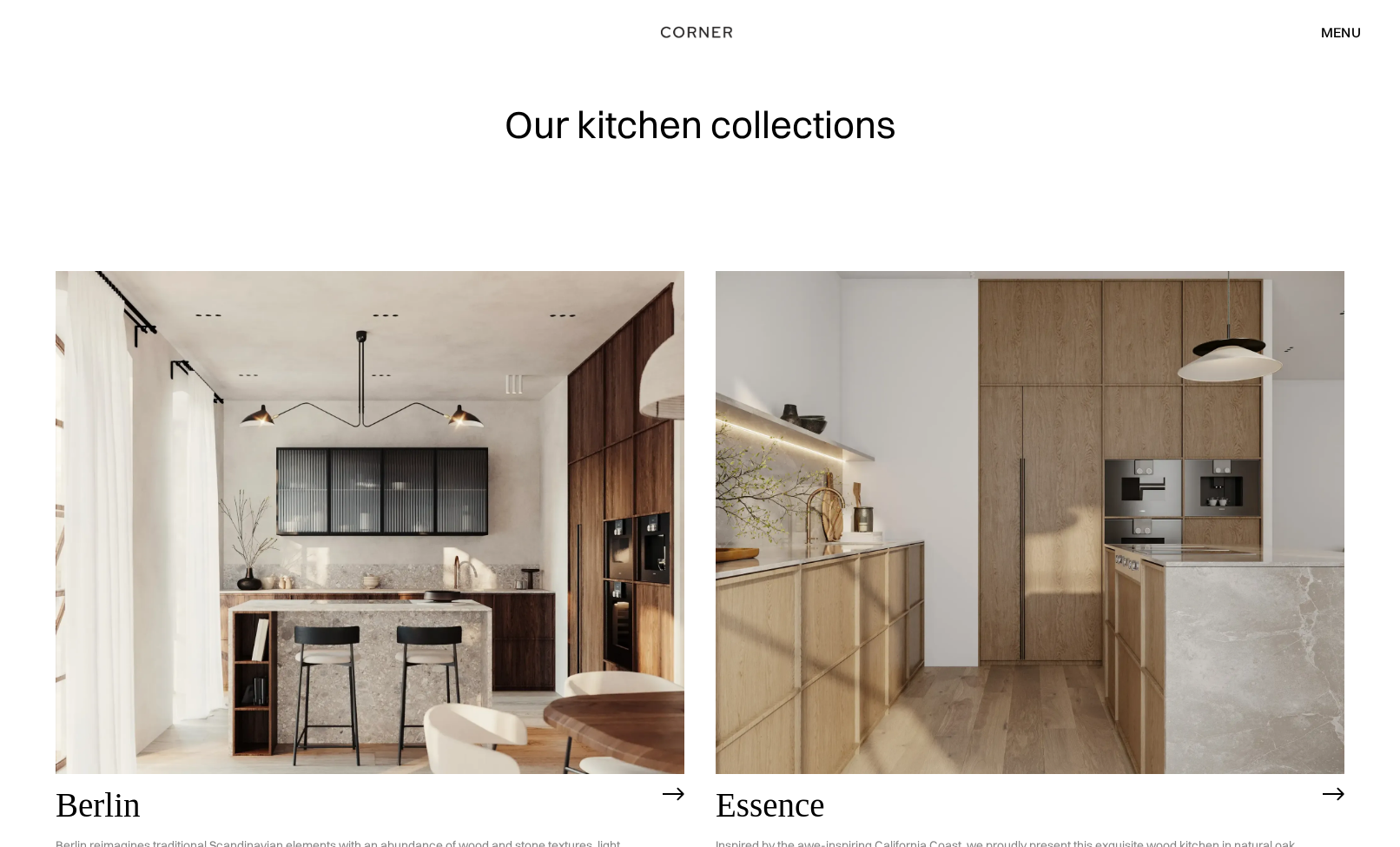scroll, scrollTop: 0, scrollLeft: 0, axis: both 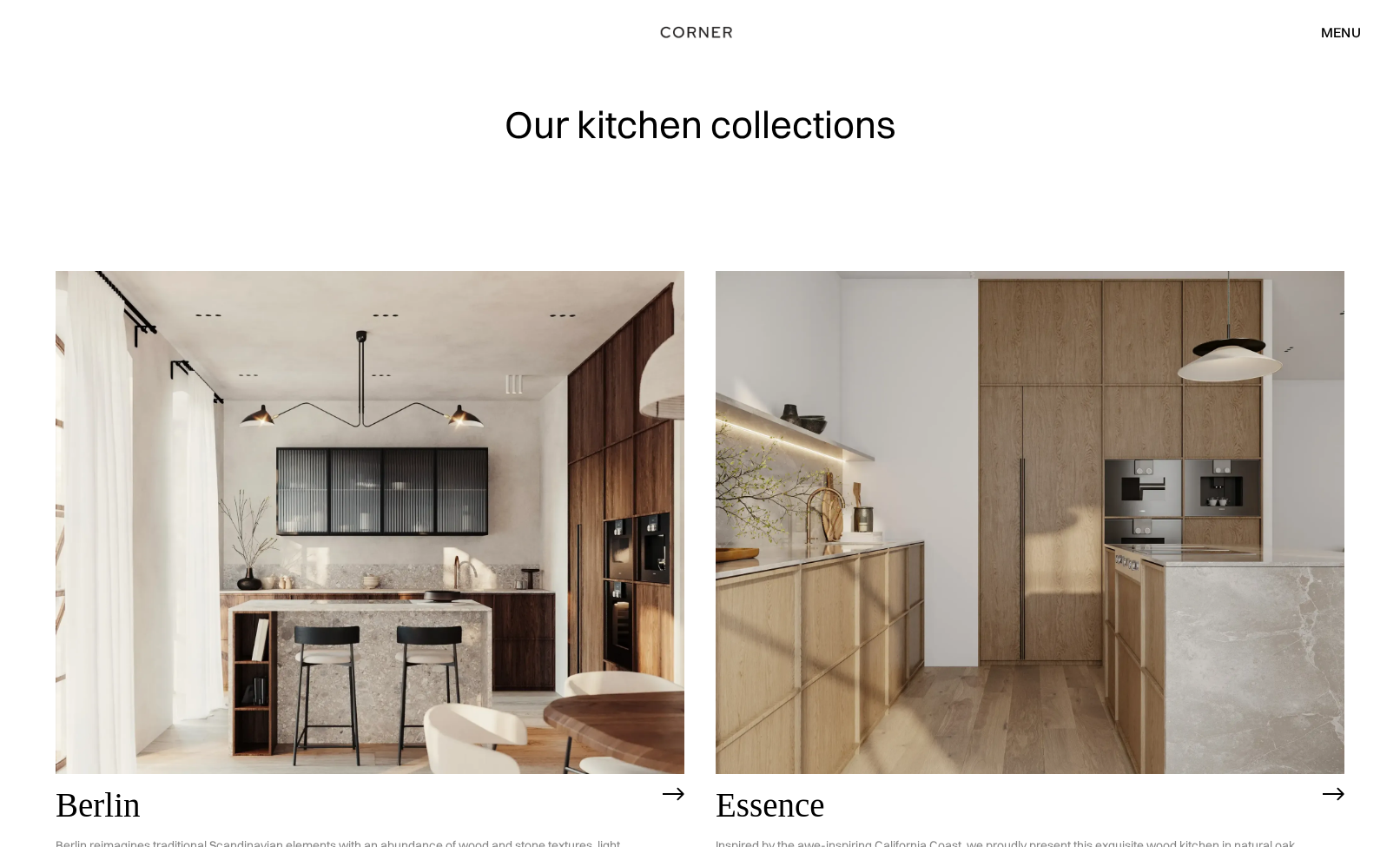 click at bounding box center [370, 522] 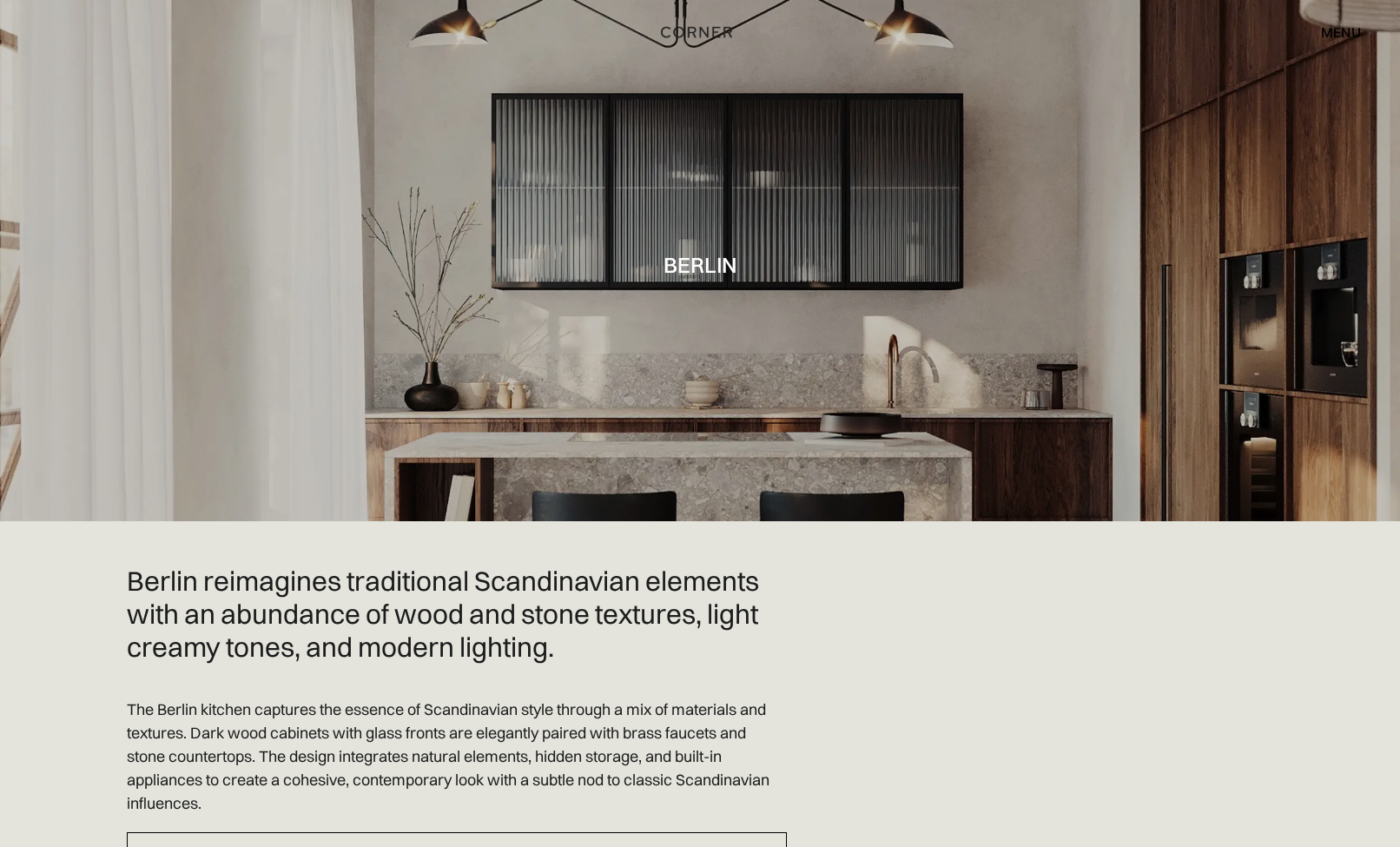 scroll, scrollTop: 0, scrollLeft: 0, axis: both 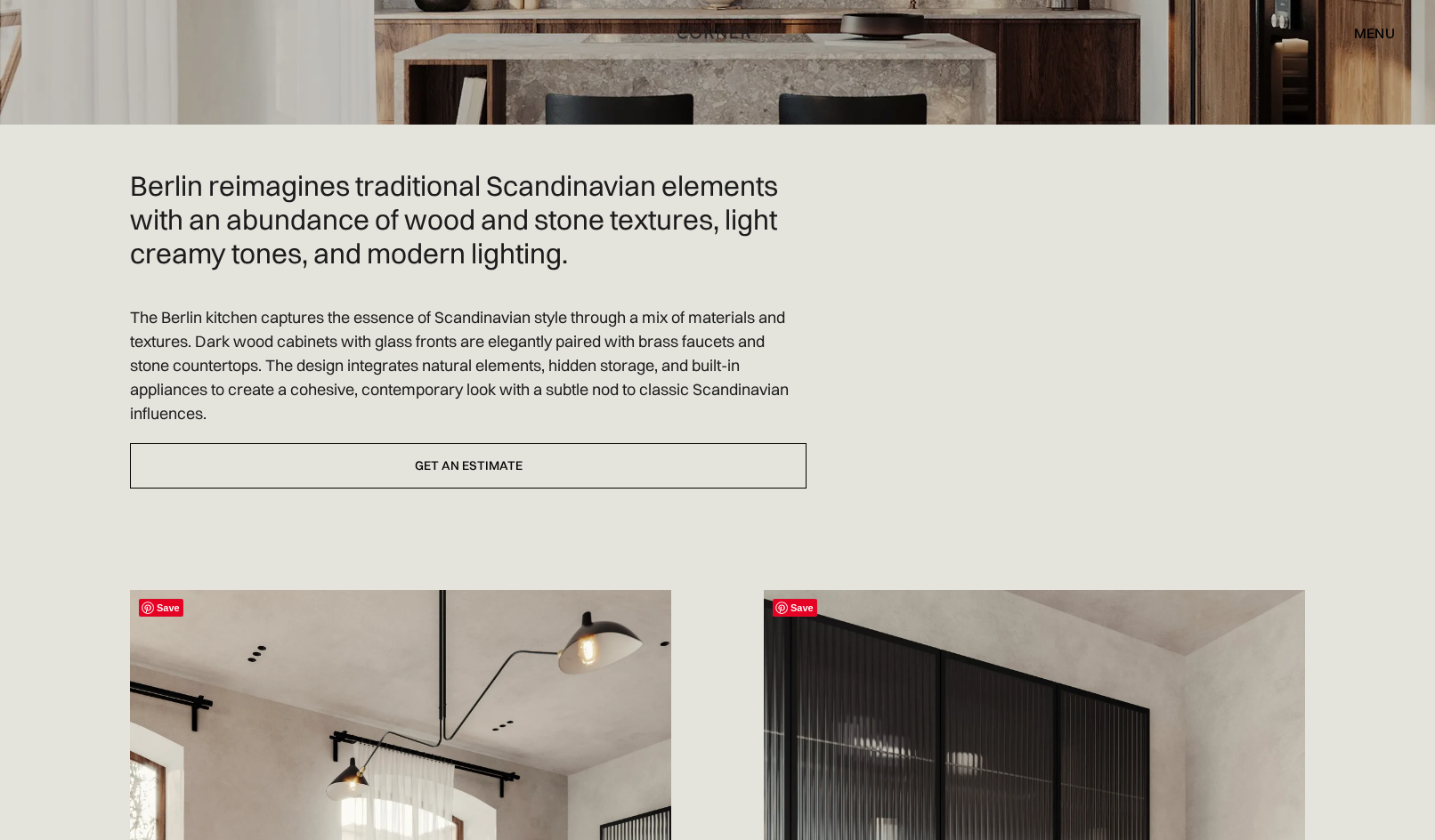 click on "The Berlin kitchen captures the essence of Scandinavian style through a mix of materials and textures. Dark wood cabinets with glass fronts are elegantly paired with brass faucets and stone countertops. The design integrates natural elements, hidden storage, and built-in appliances to create a cohesive, contemporary look with a subtle nod to classic Scandinavian influences." at bounding box center (468, 365) 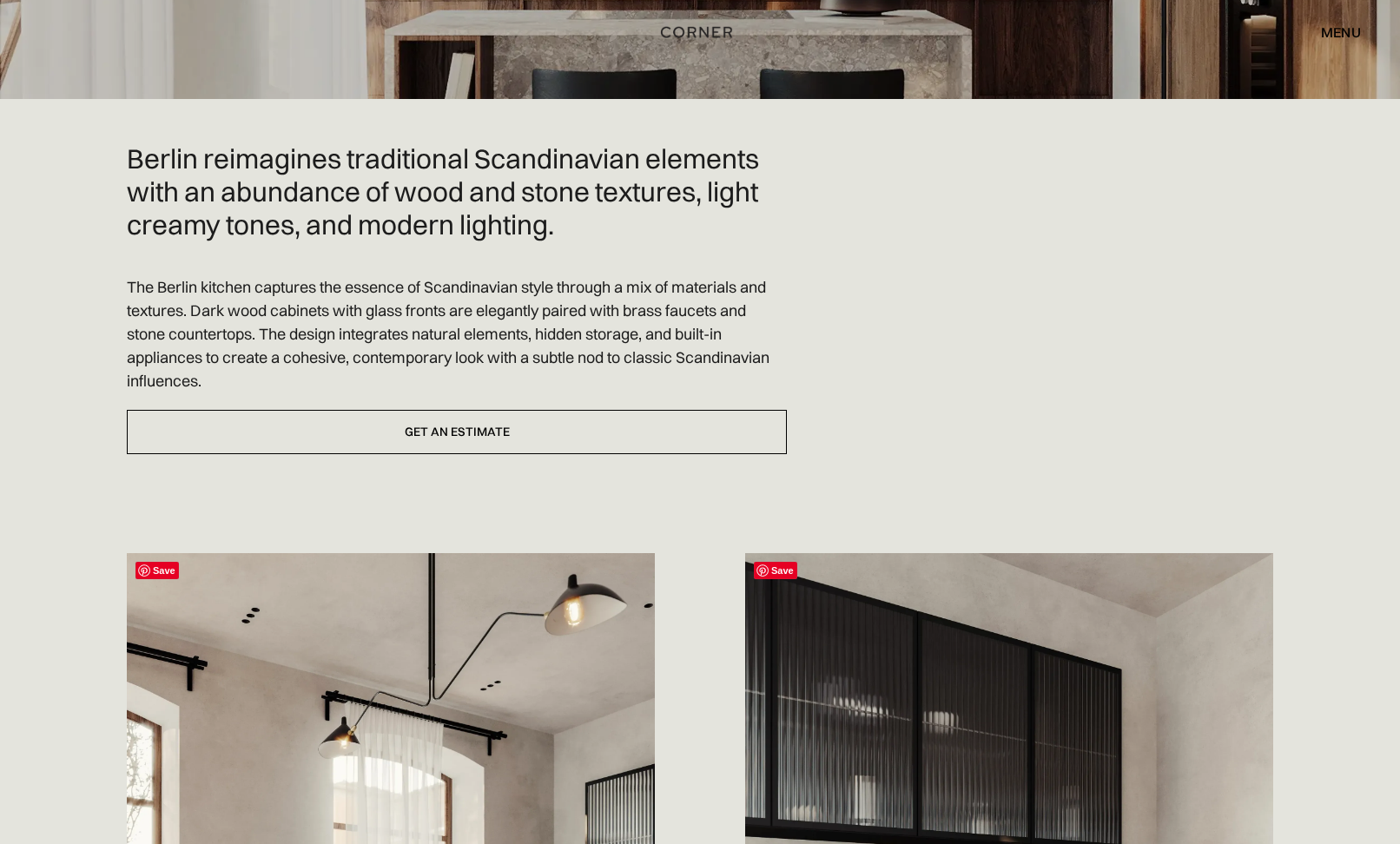 scroll, scrollTop: 433, scrollLeft: 0, axis: vertical 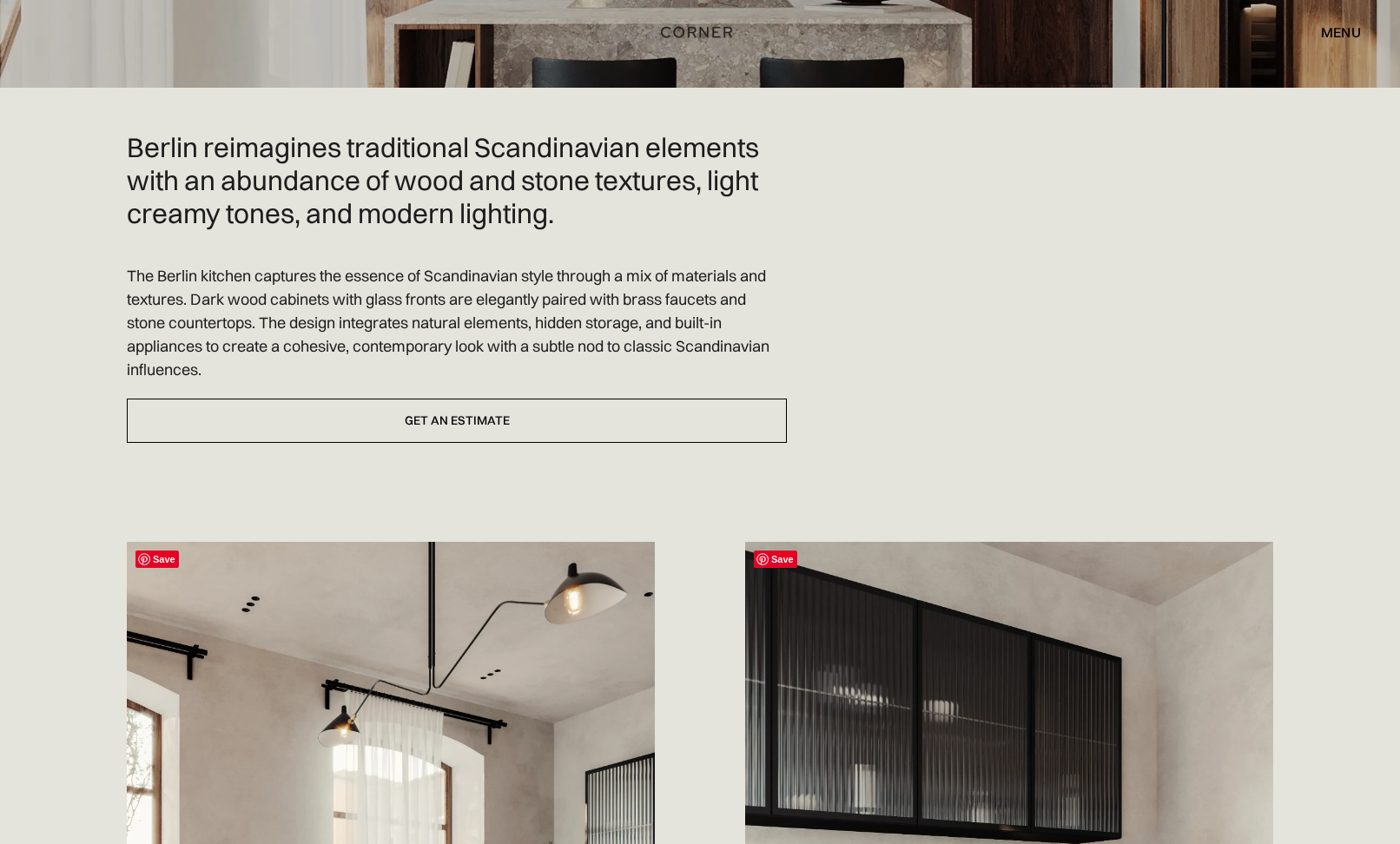 drag, startPoint x: 423, startPoint y: 407, endPoint x: 447, endPoint y: 364, distance: 49.244289 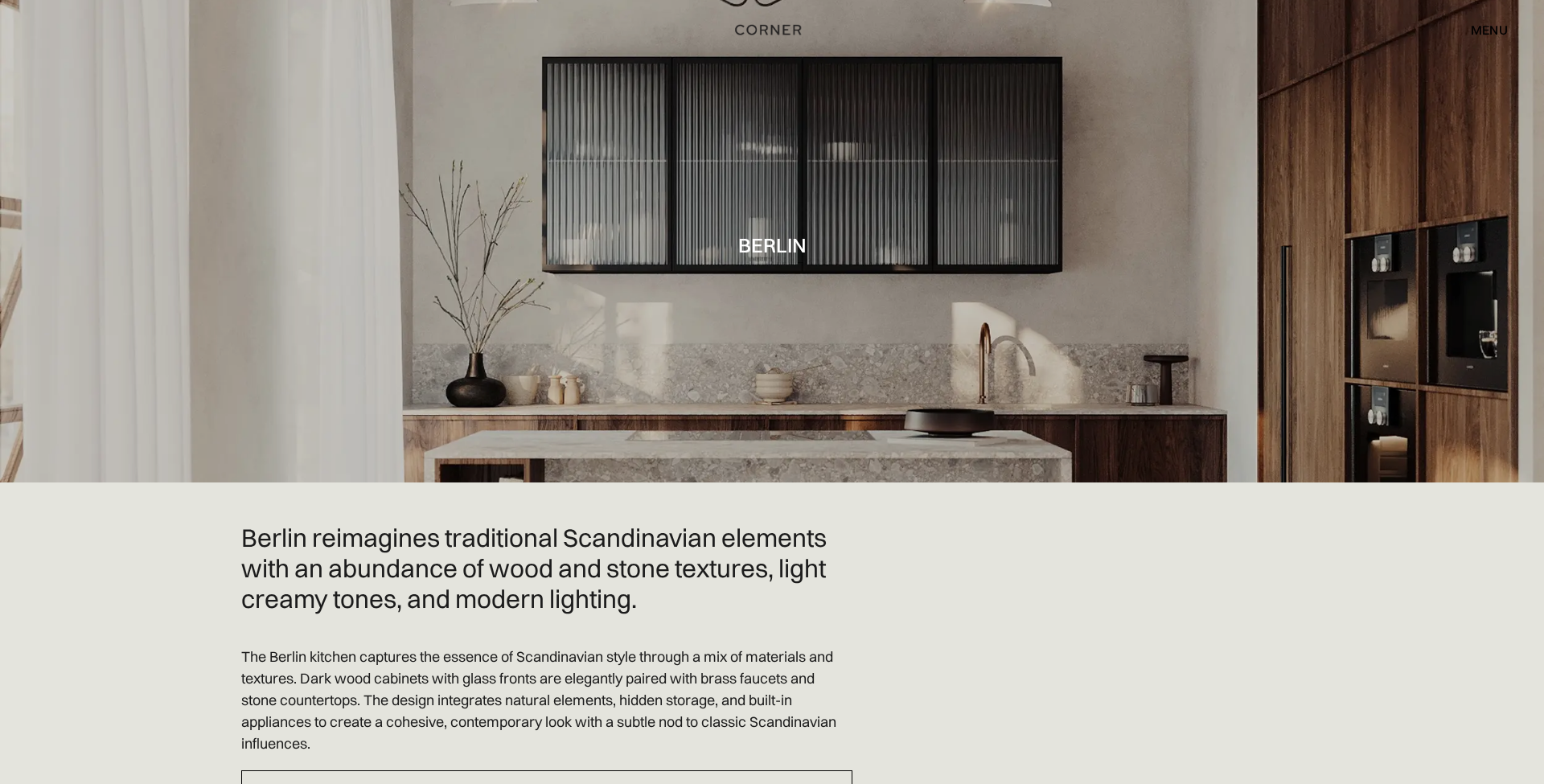 scroll, scrollTop: 0, scrollLeft: 0, axis: both 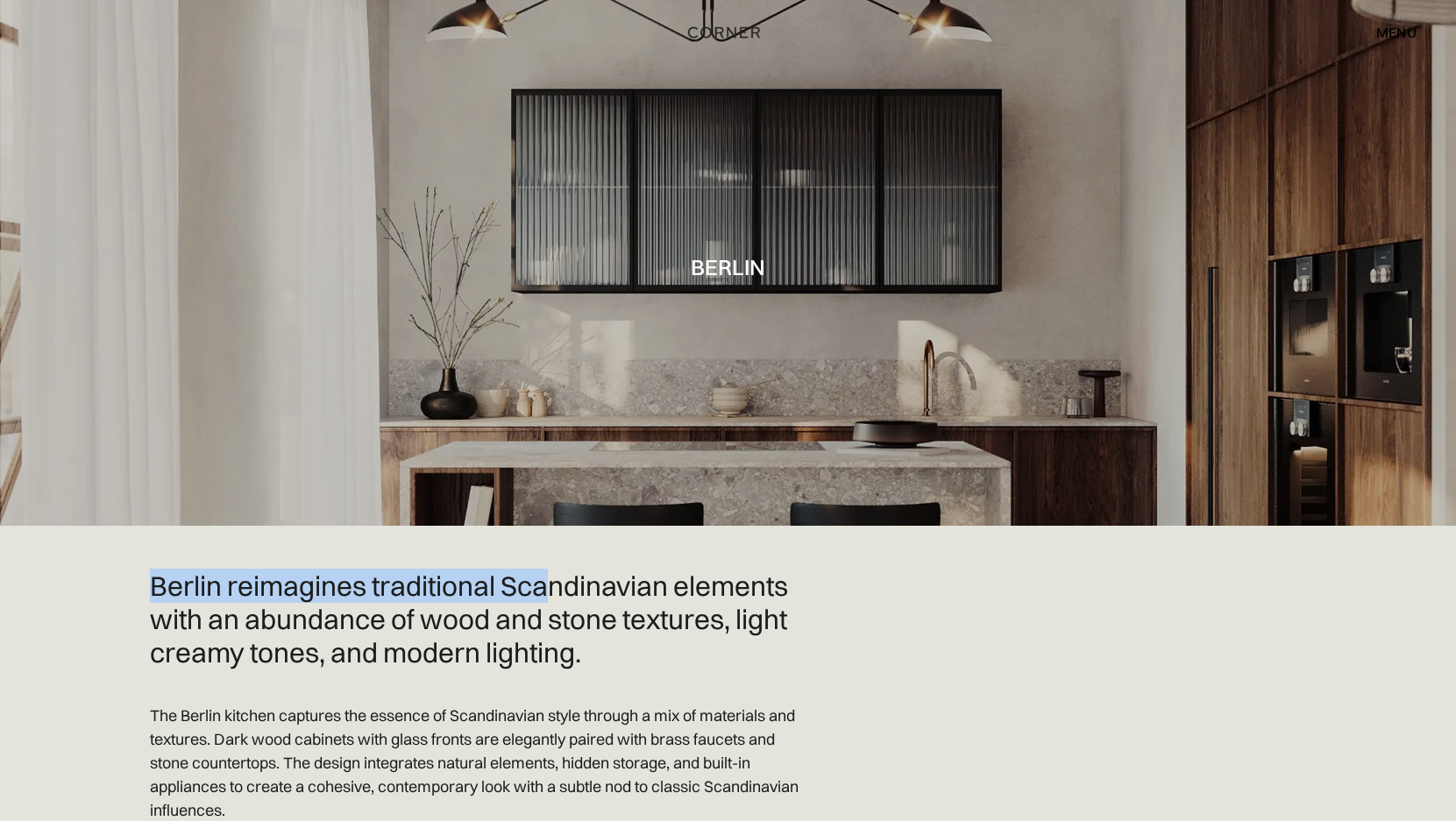 drag, startPoint x: 567, startPoint y: 544, endPoint x: 557, endPoint y: 570, distance: 27.85678 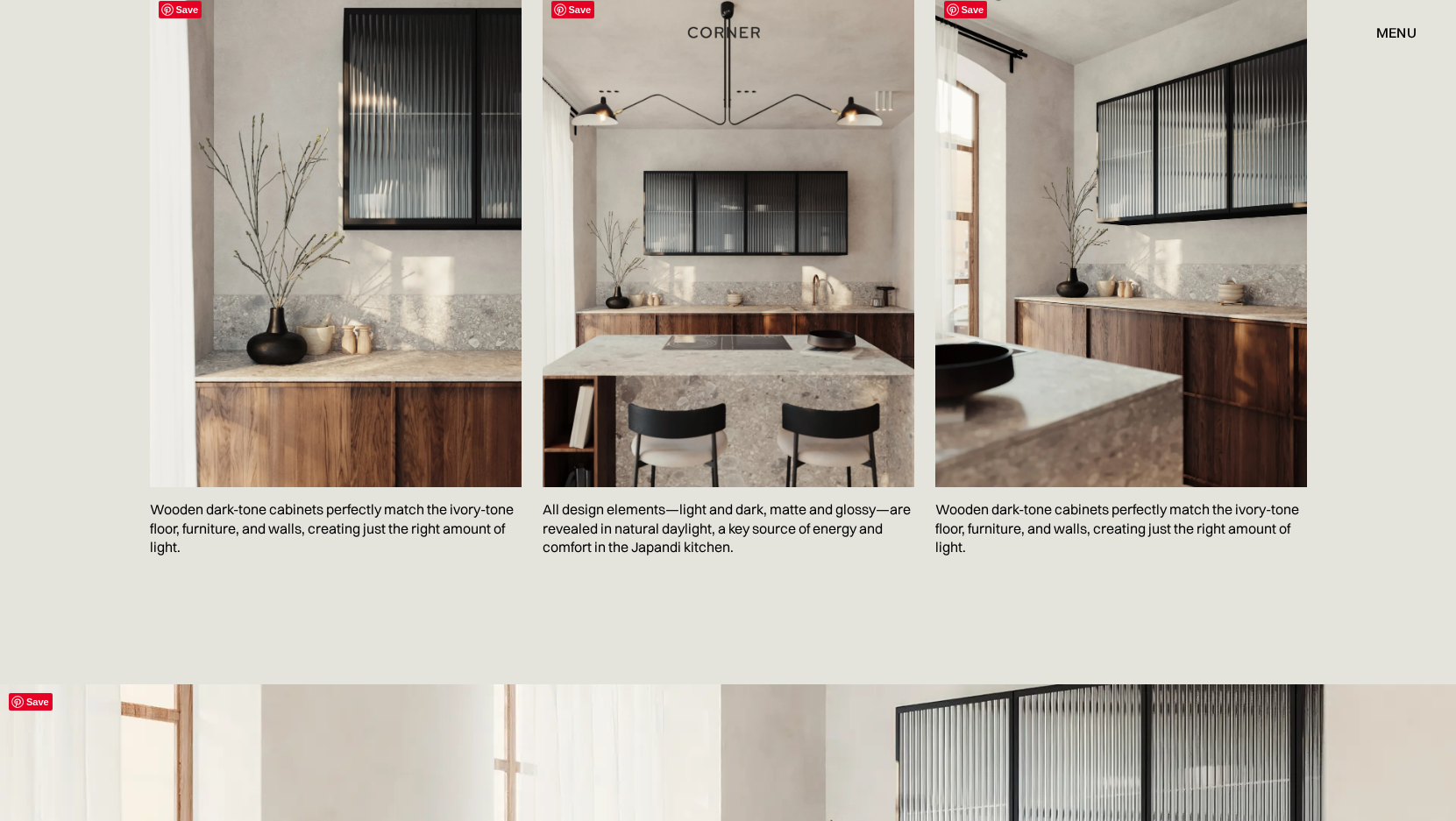 scroll, scrollTop: 2875, scrollLeft: 0, axis: vertical 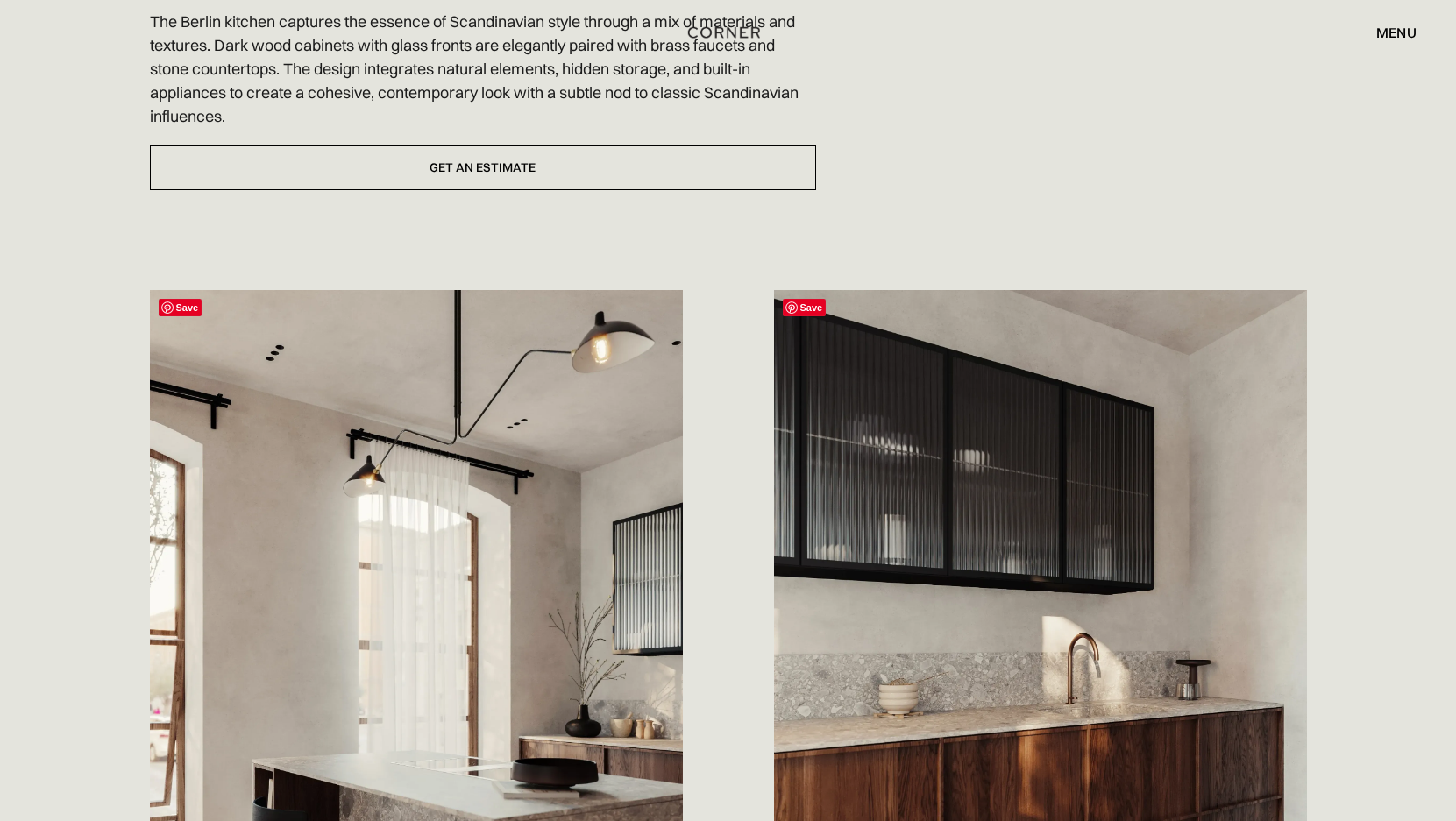 click on "menu" at bounding box center [1396, 32] 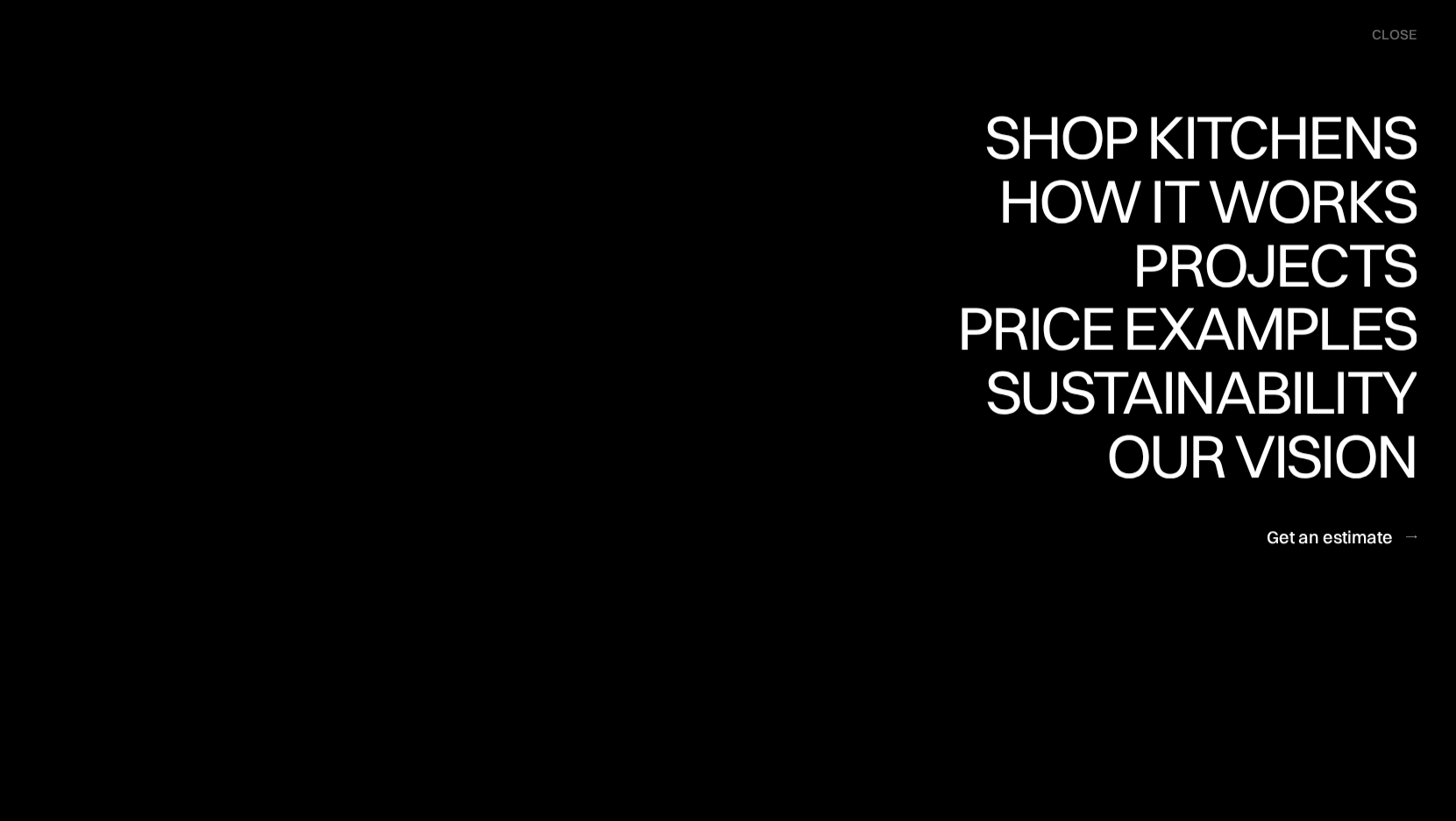 click on "close" at bounding box center [1394, 35] 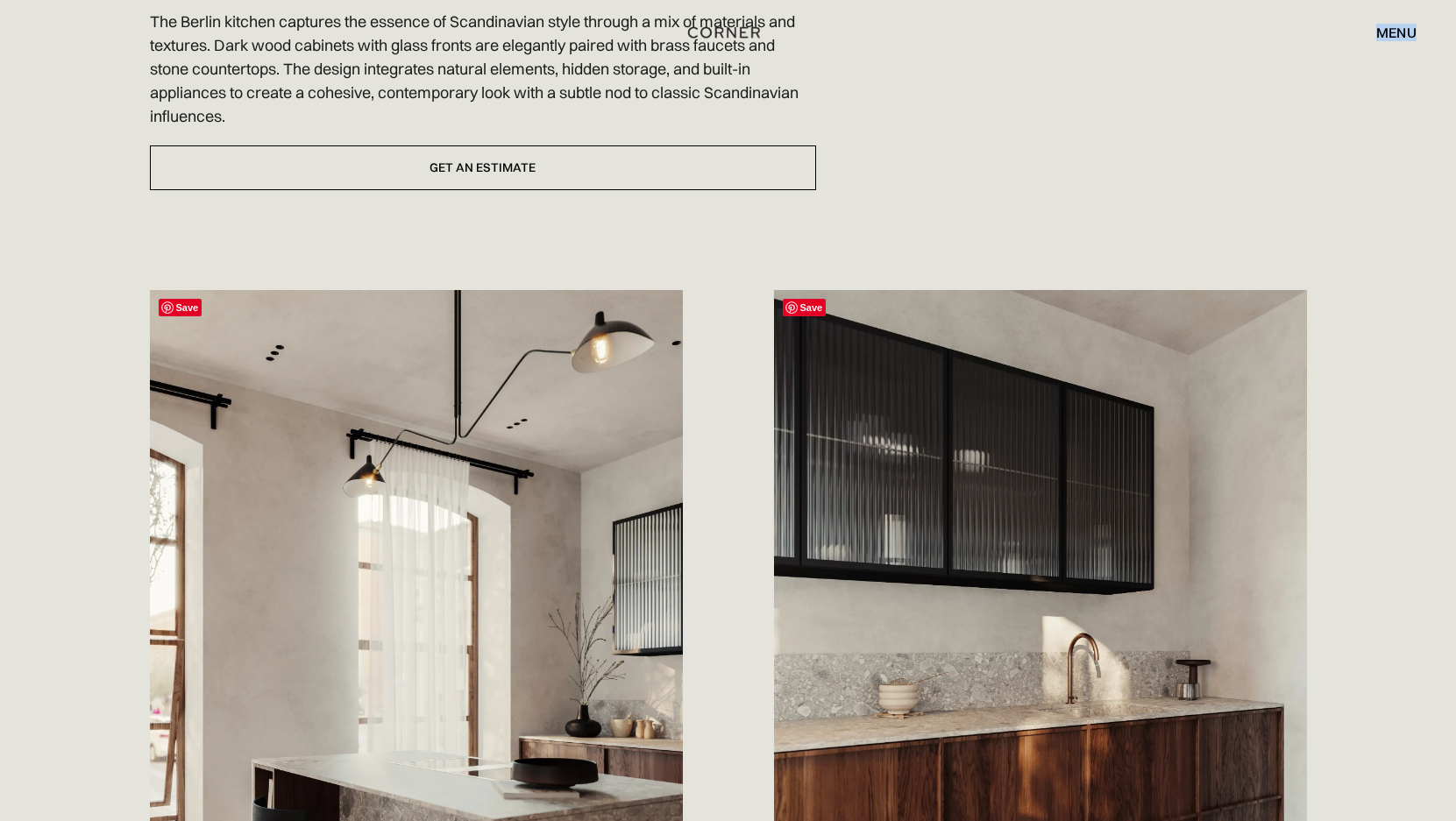 click on "menu" at bounding box center (1396, 32) 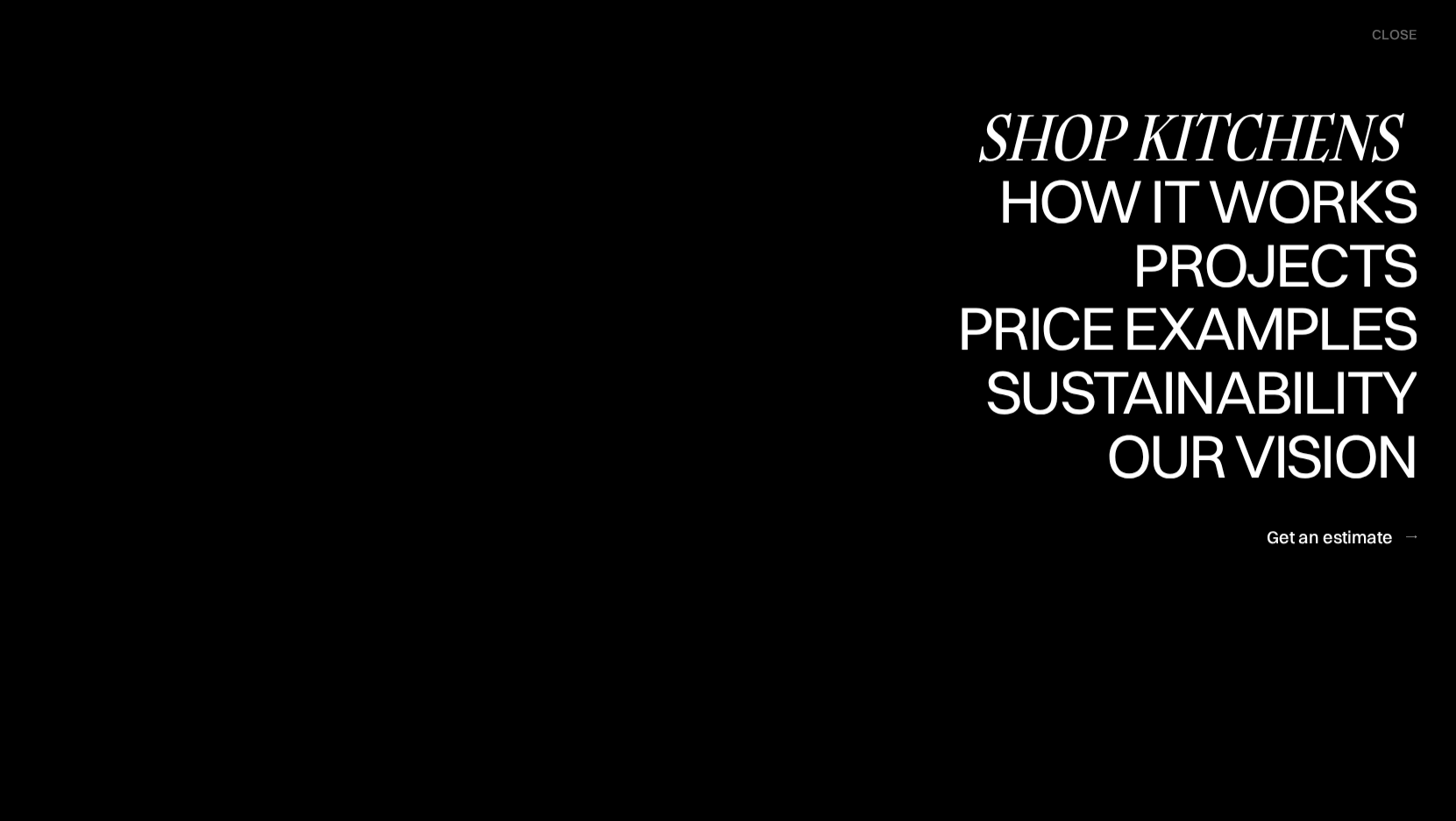 click on "Shop Kitchens" at bounding box center (1196, 137) 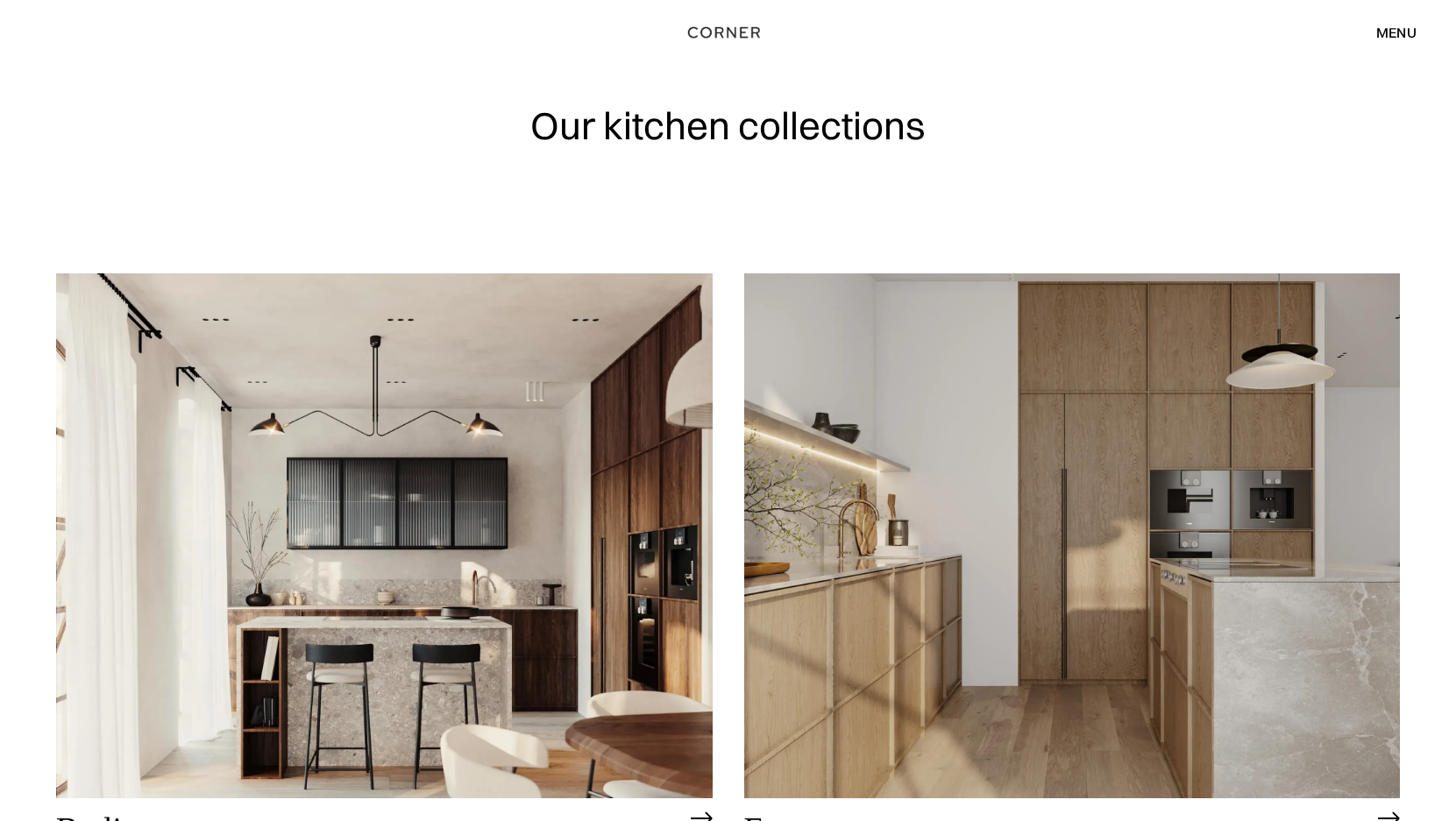 scroll, scrollTop: 0, scrollLeft: 0, axis: both 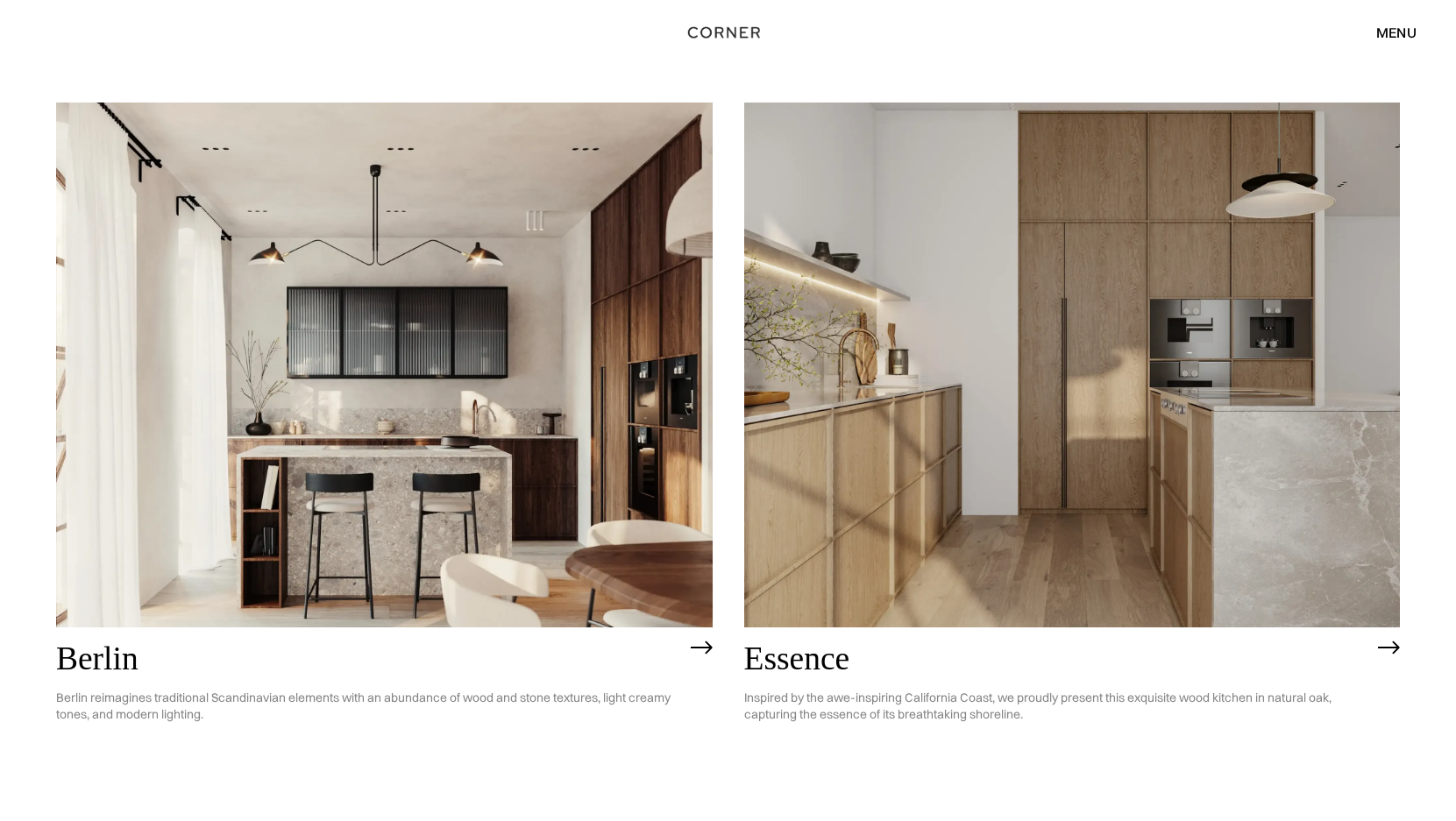 click at bounding box center (1072, 364) 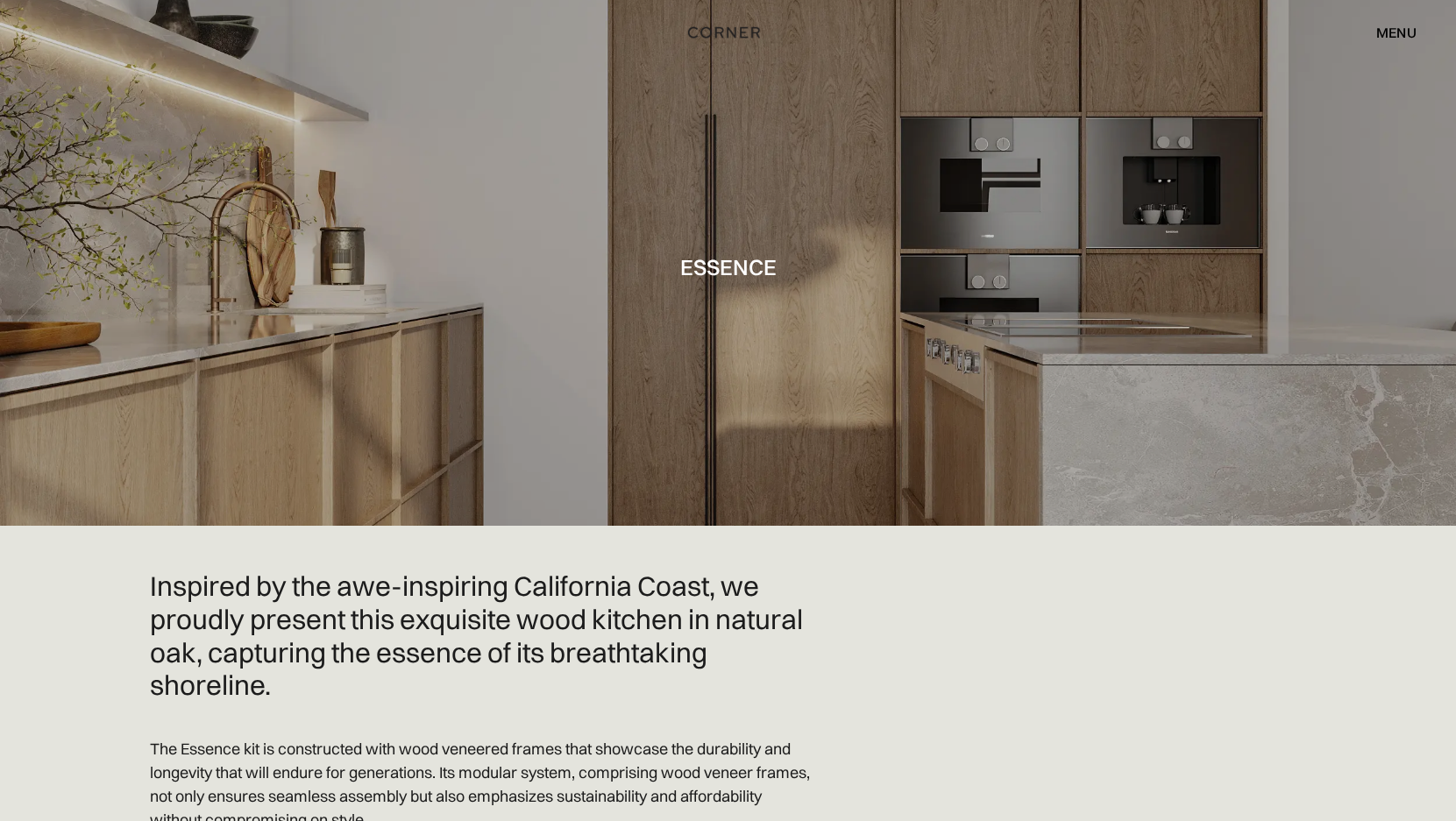 scroll, scrollTop: 0, scrollLeft: 0, axis: both 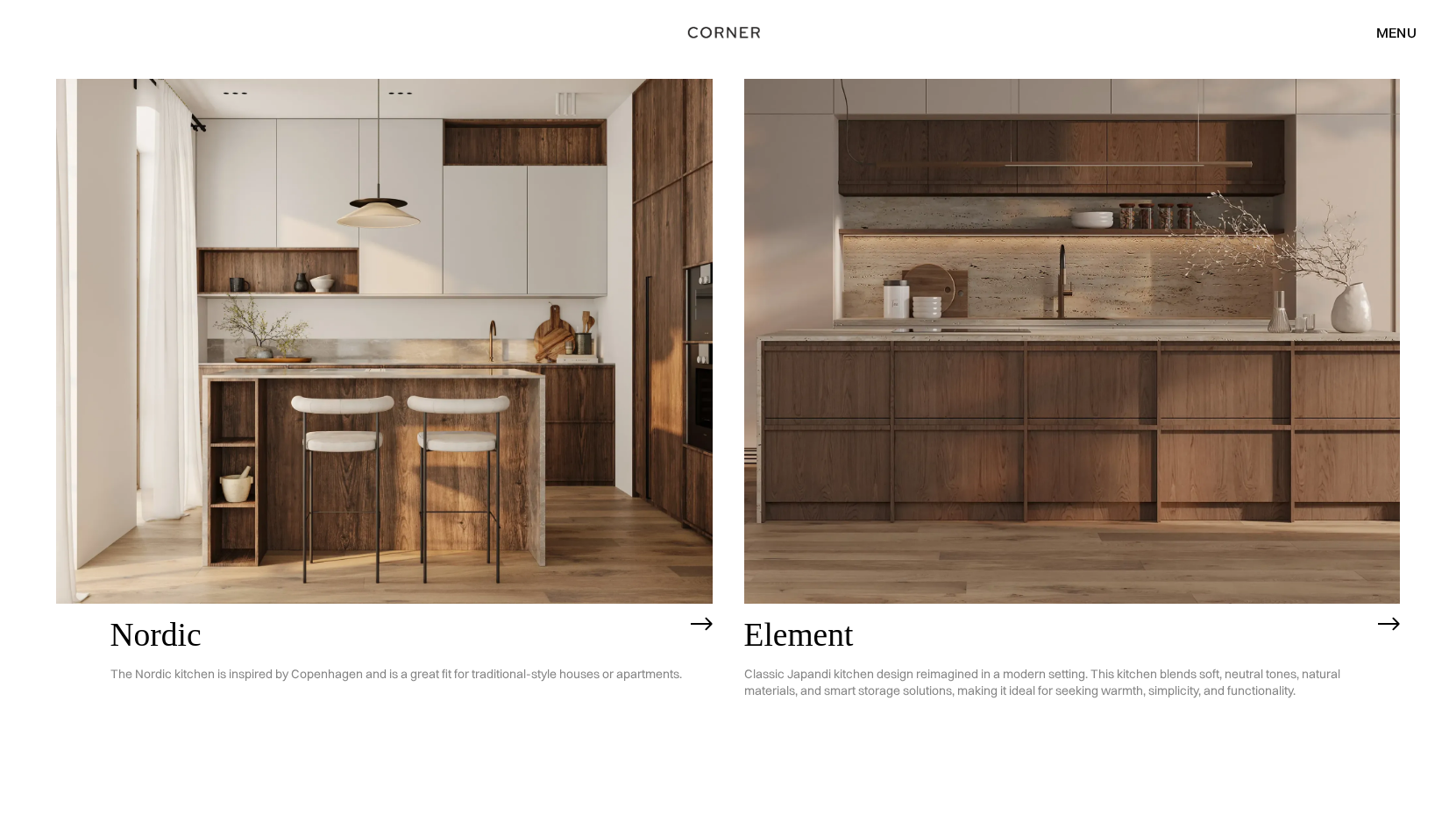 click at bounding box center [384, 341] 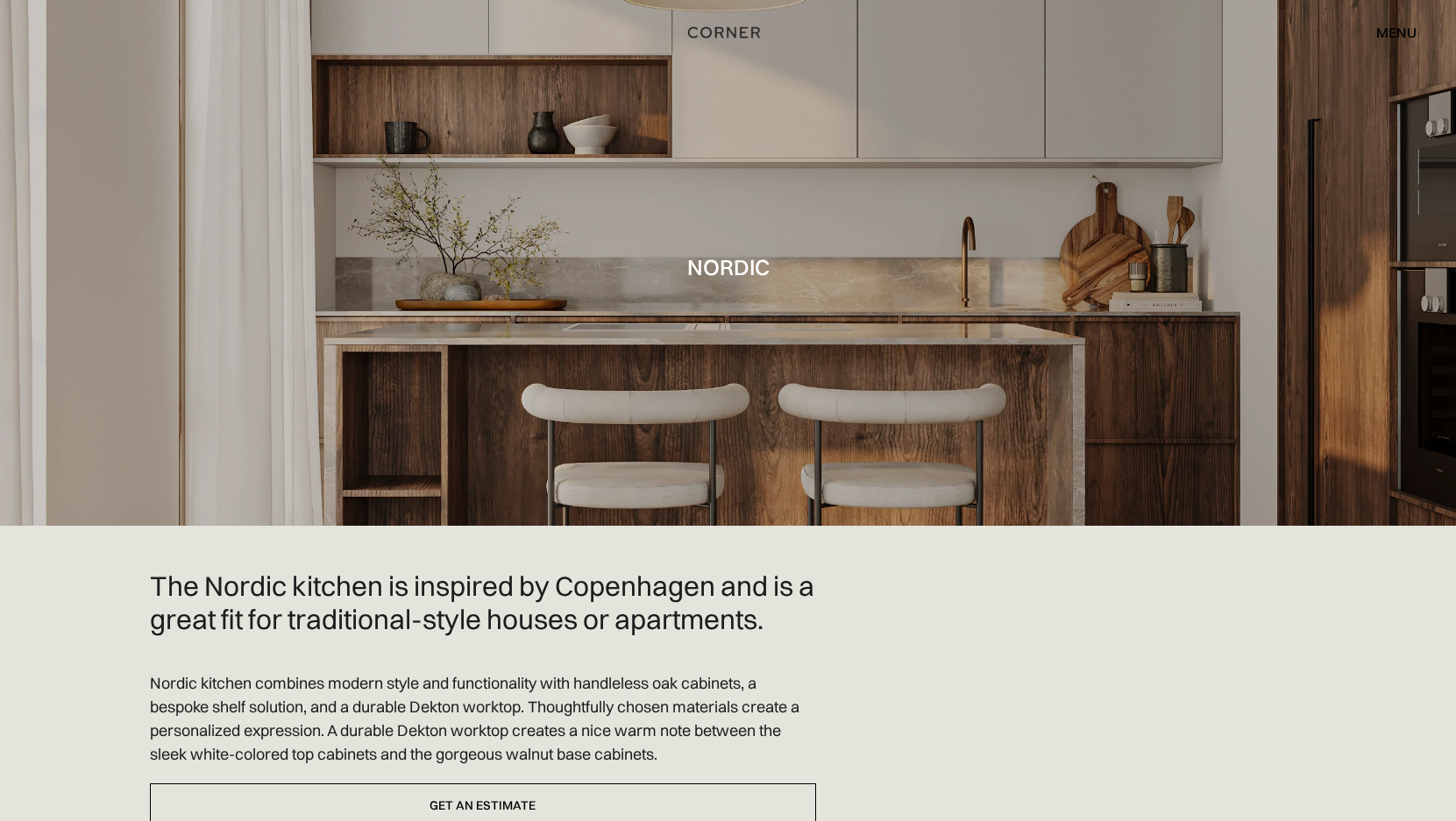 scroll, scrollTop: 0, scrollLeft: 0, axis: both 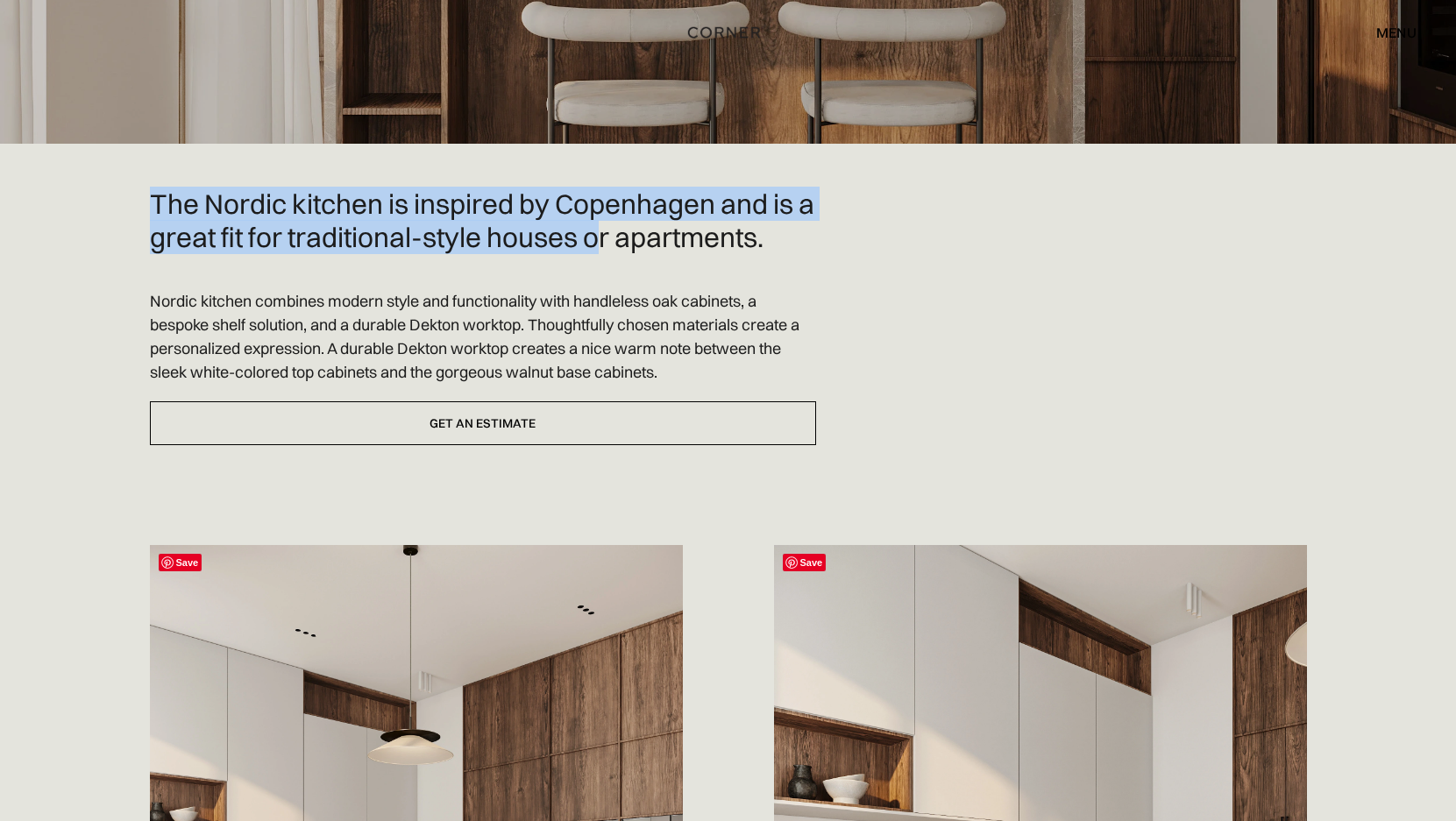 drag, startPoint x: 609, startPoint y: 198, endPoint x: 624, endPoint y: 291, distance: 94.20191 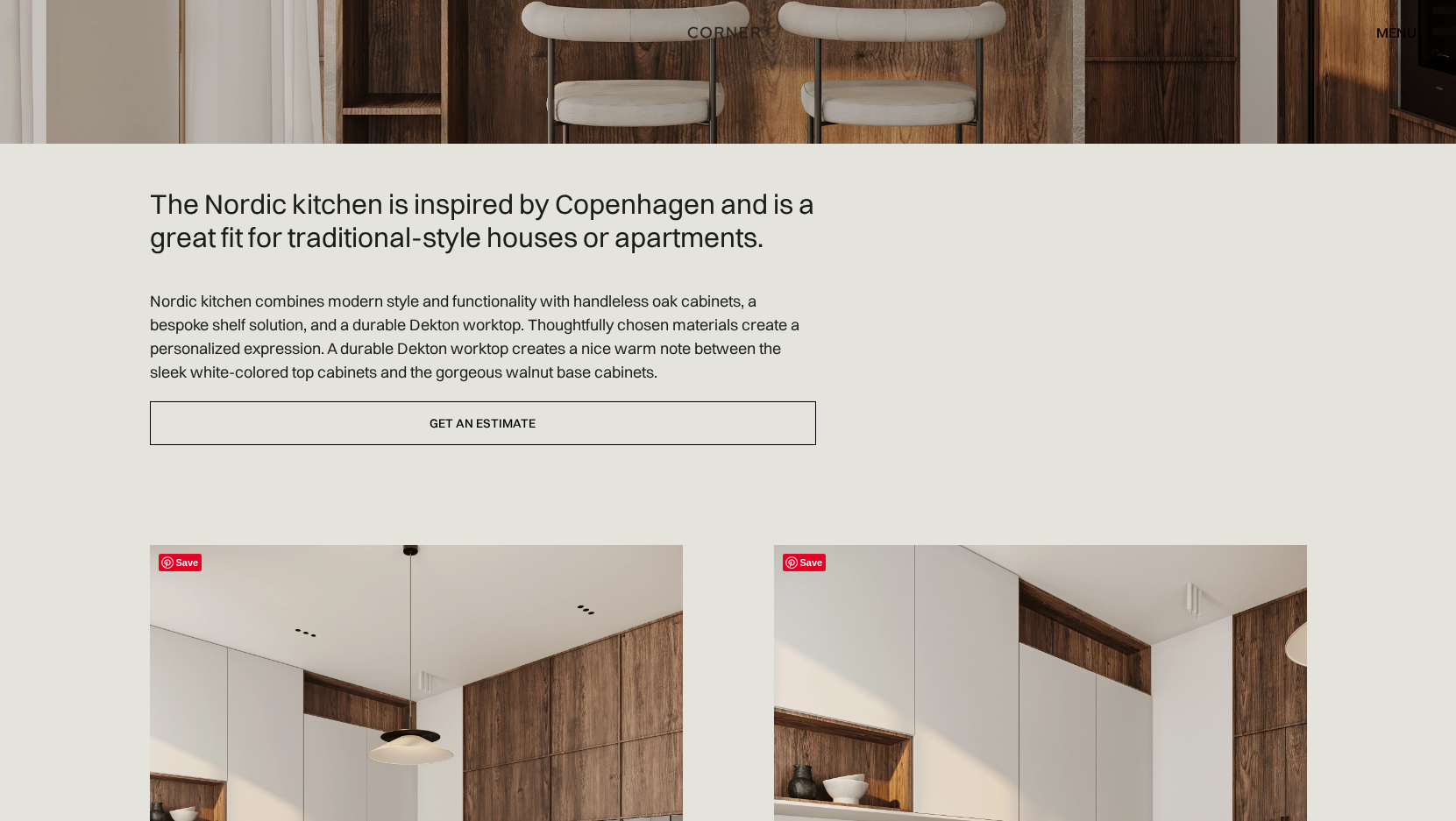 drag, startPoint x: 579, startPoint y: 449, endPoint x: 574, endPoint y: 438, distance: 12.083046 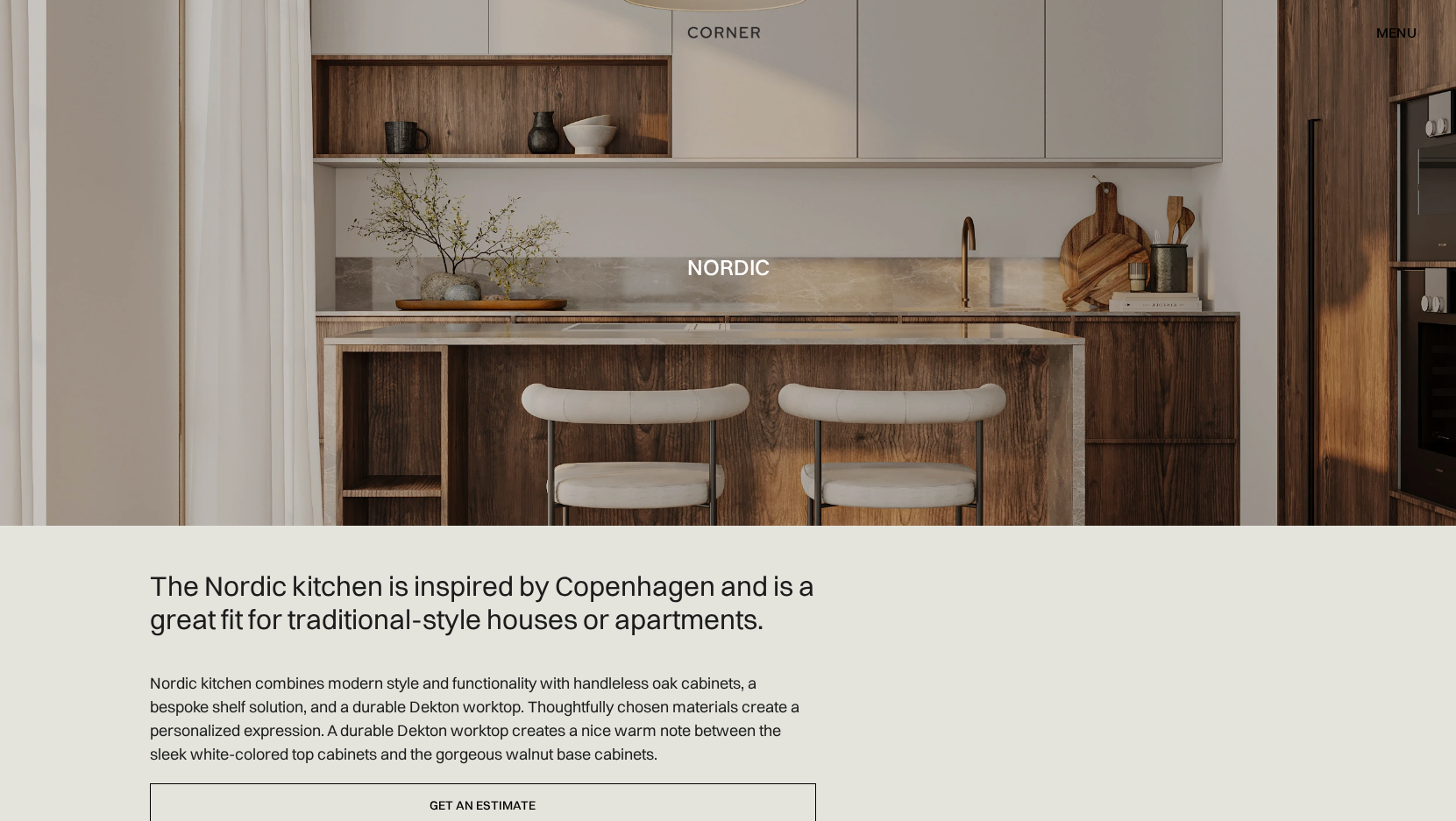 scroll, scrollTop: 382, scrollLeft: 0, axis: vertical 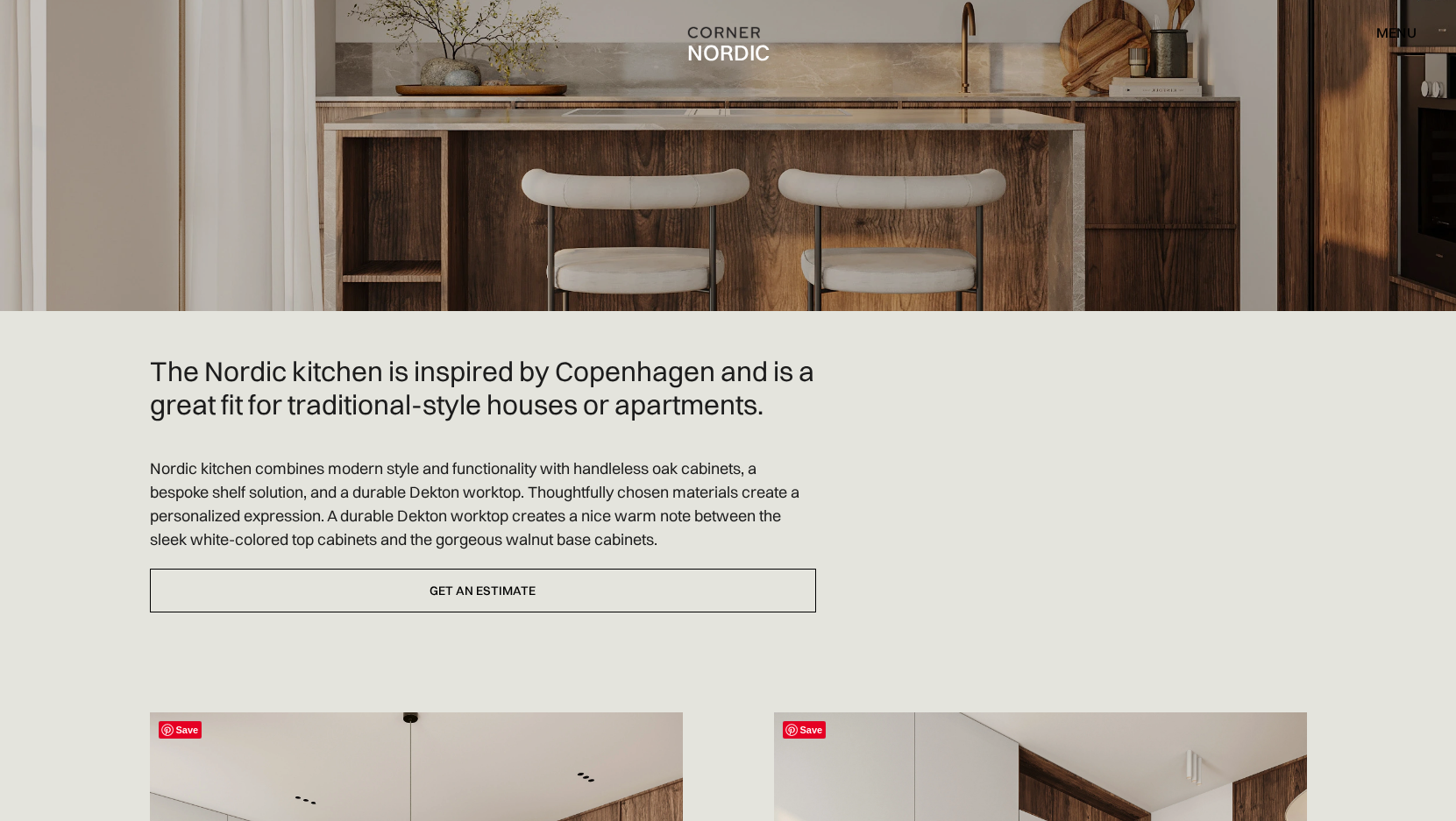 click on "The Nordic kitchen is inspired by [CITY] and is a great fit for traditional-style houses or apartments. Nordic kitchen combines modern style and functionality with handleless oak cabinets, a bespoke shelf solution, and a durable Dekton worktop. Thoughtfully chosen materials create a personalized expression. A durable Dekton worktop creates a nice warm note between the sleek white-colored top cabinets and the gorgeous walnut base cabinets. Book a FREE consultation Get an estimate
Save
The Nordic Kitchen blends minimalist design with natural materials, capturing the essence of the Japandi style. Clean lines and warm, subtle textures create a refined, modern look.
Save
Additionally, the open shelves present an opportunity to show your unique style through the decor." at bounding box center (728, 912) 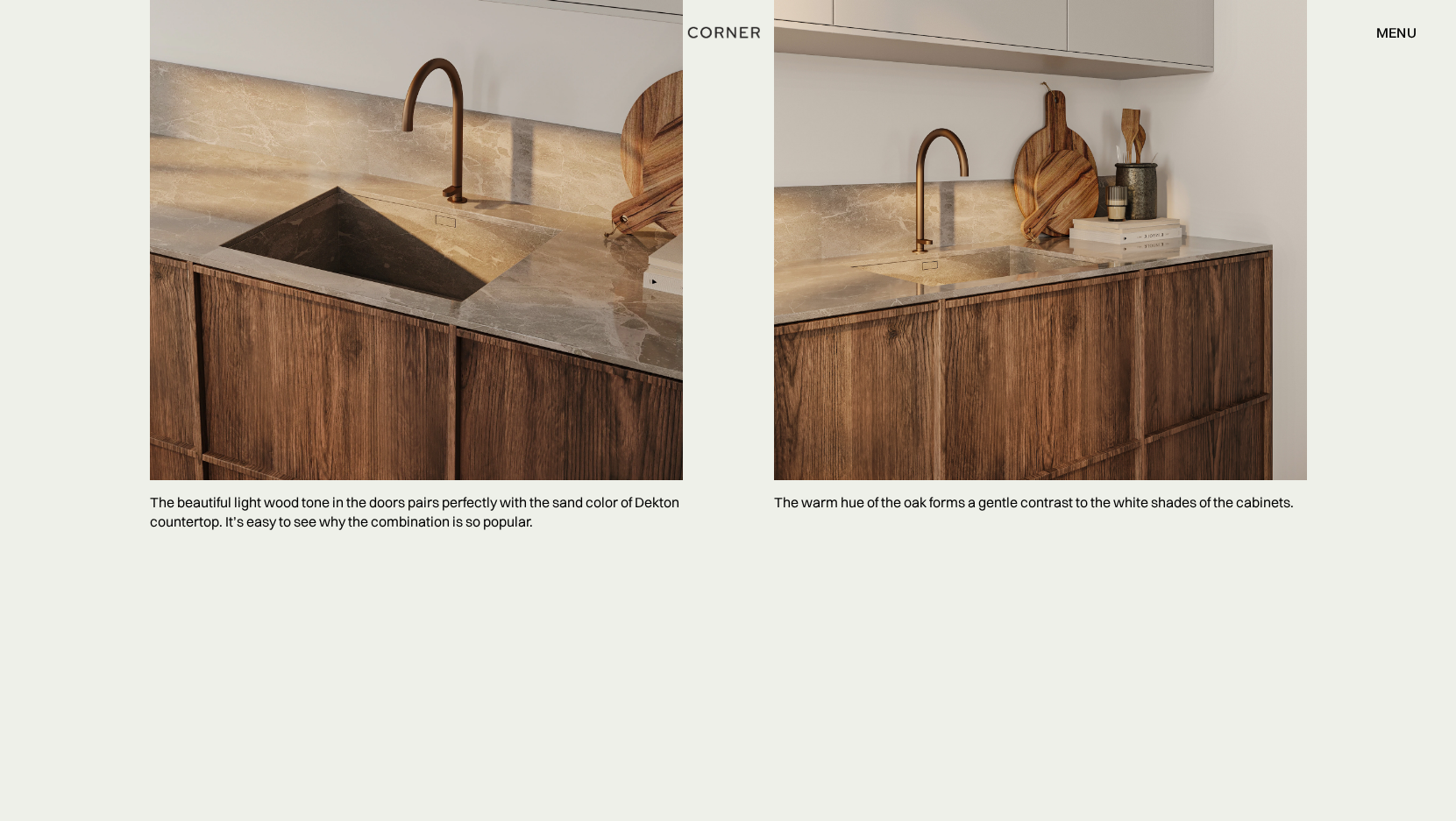 scroll, scrollTop: 4321, scrollLeft: 0, axis: vertical 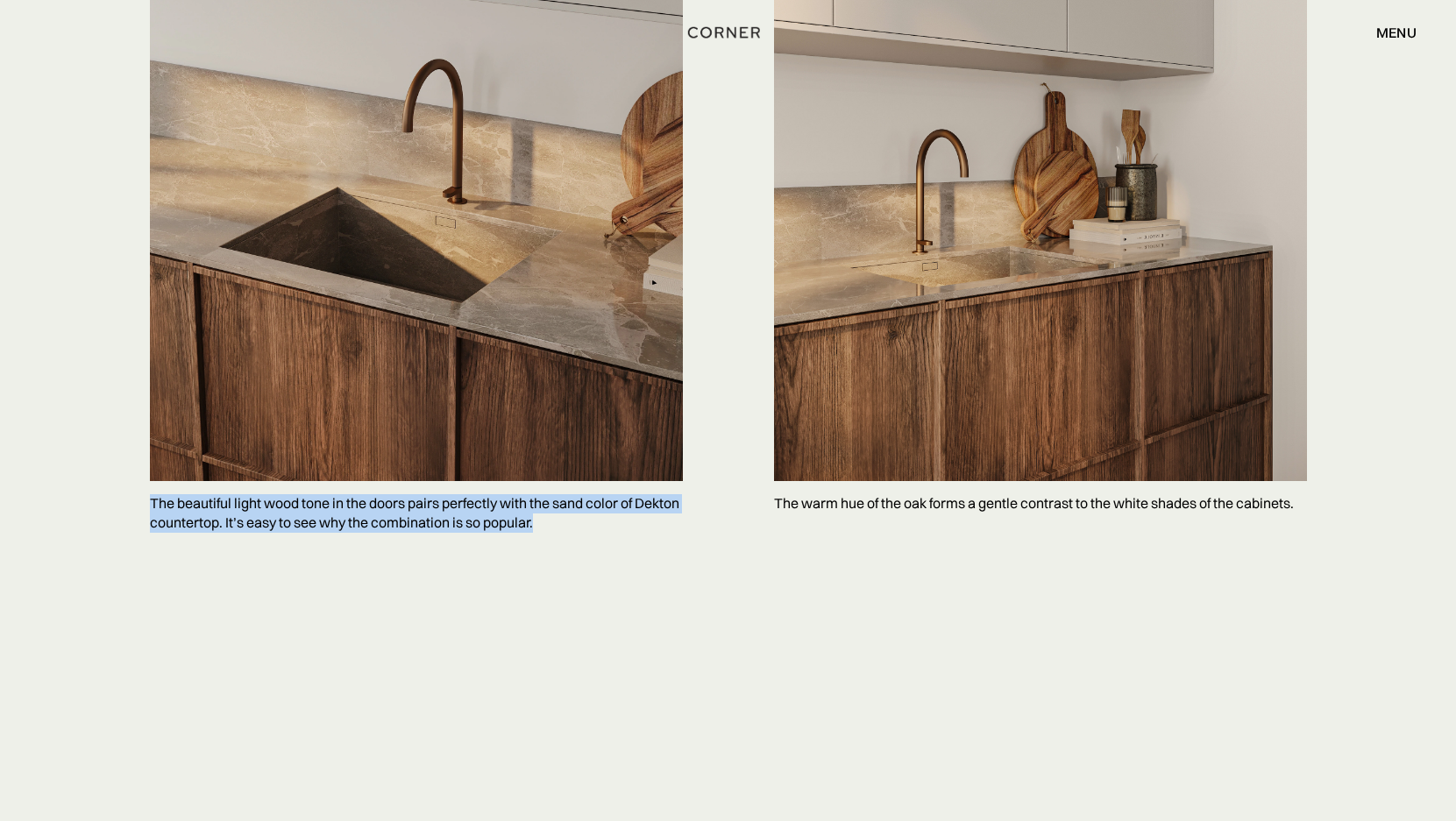 drag, startPoint x: 444, startPoint y: 519, endPoint x: 131, endPoint y: 500, distance: 313.57615 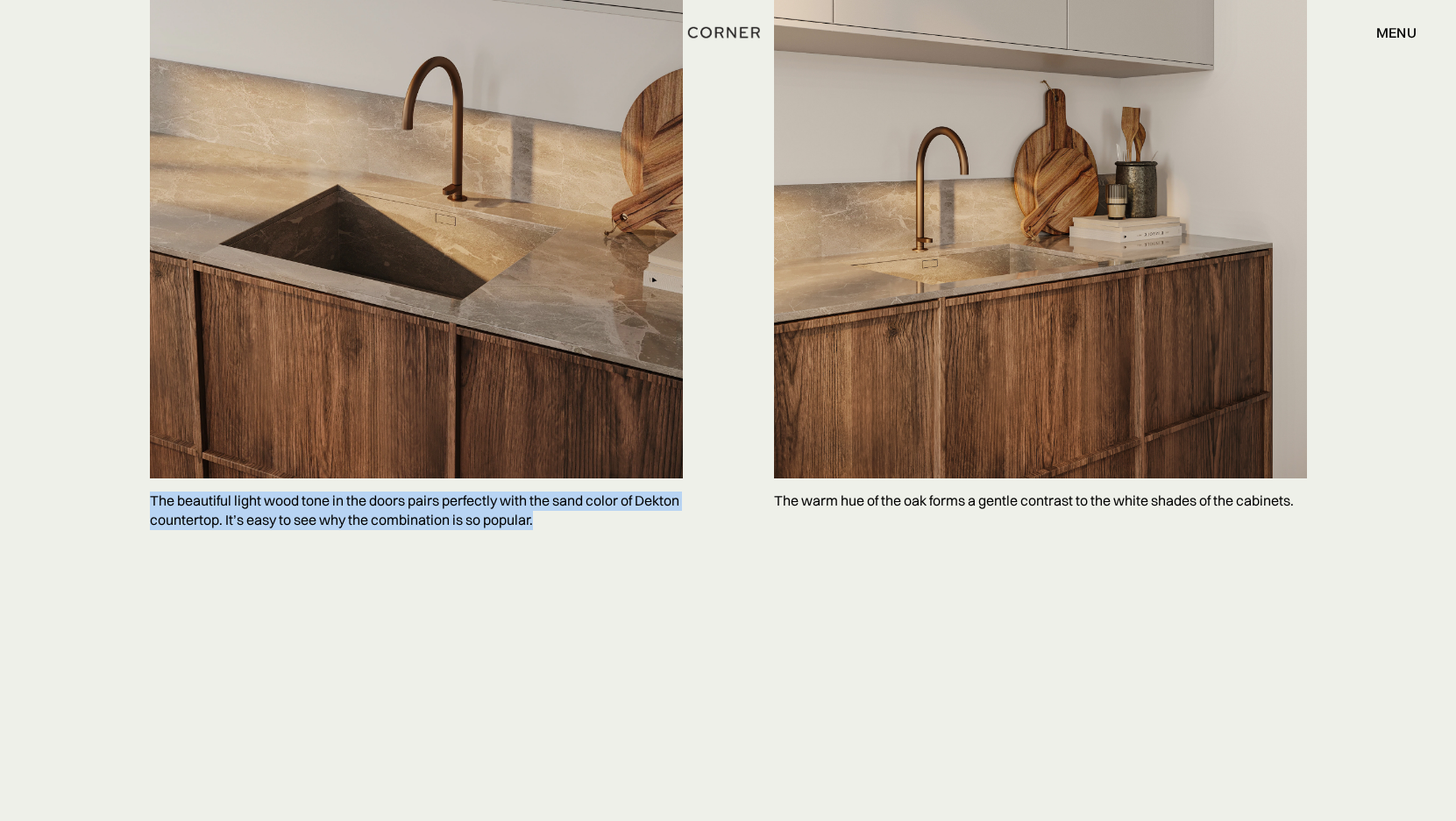 drag, startPoint x: 555, startPoint y: 523, endPoint x: 590, endPoint y: 519, distance: 35.22783 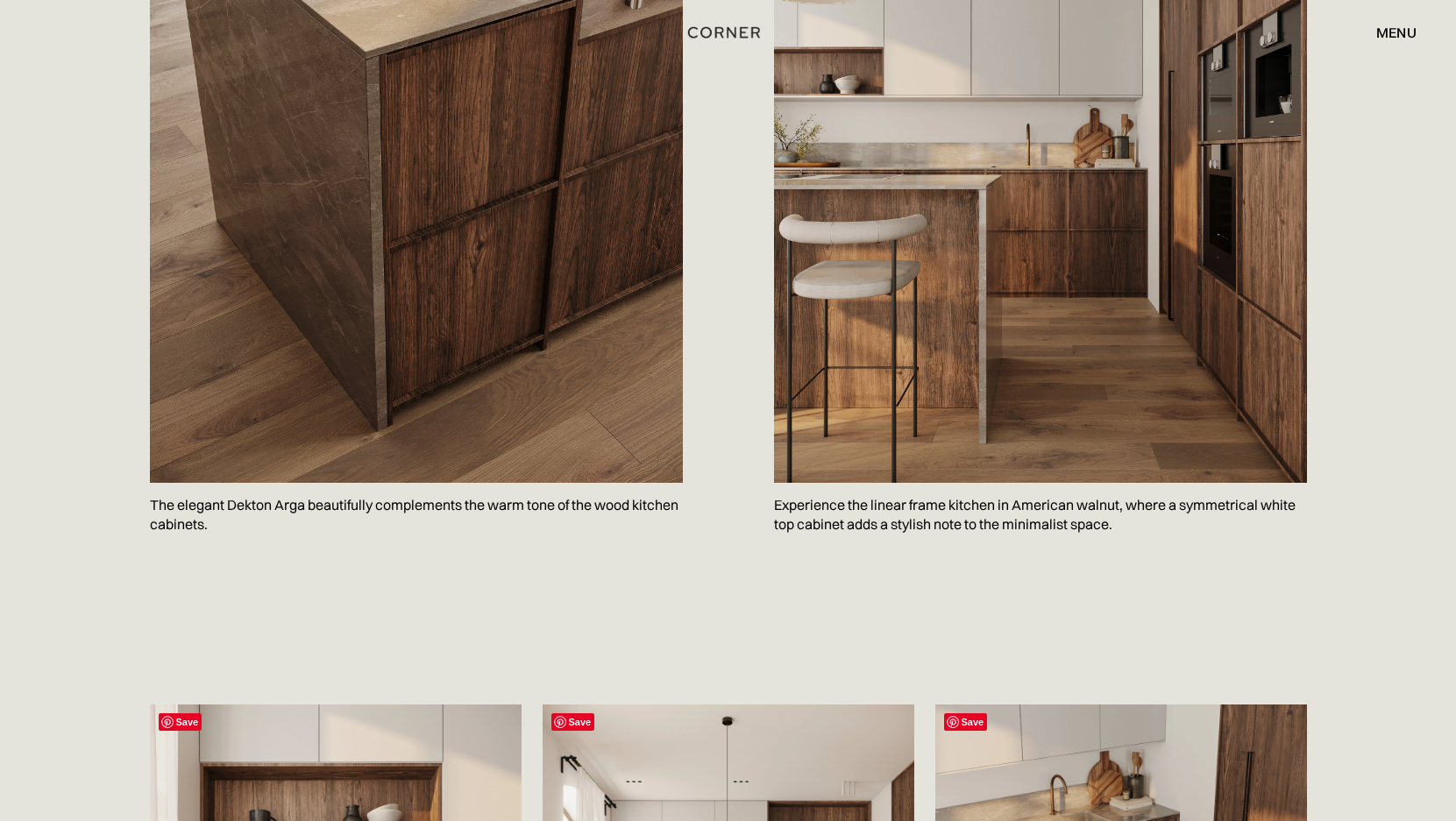 scroll, scrollTop: 1849, scrollLeft: 0, axis: vertical 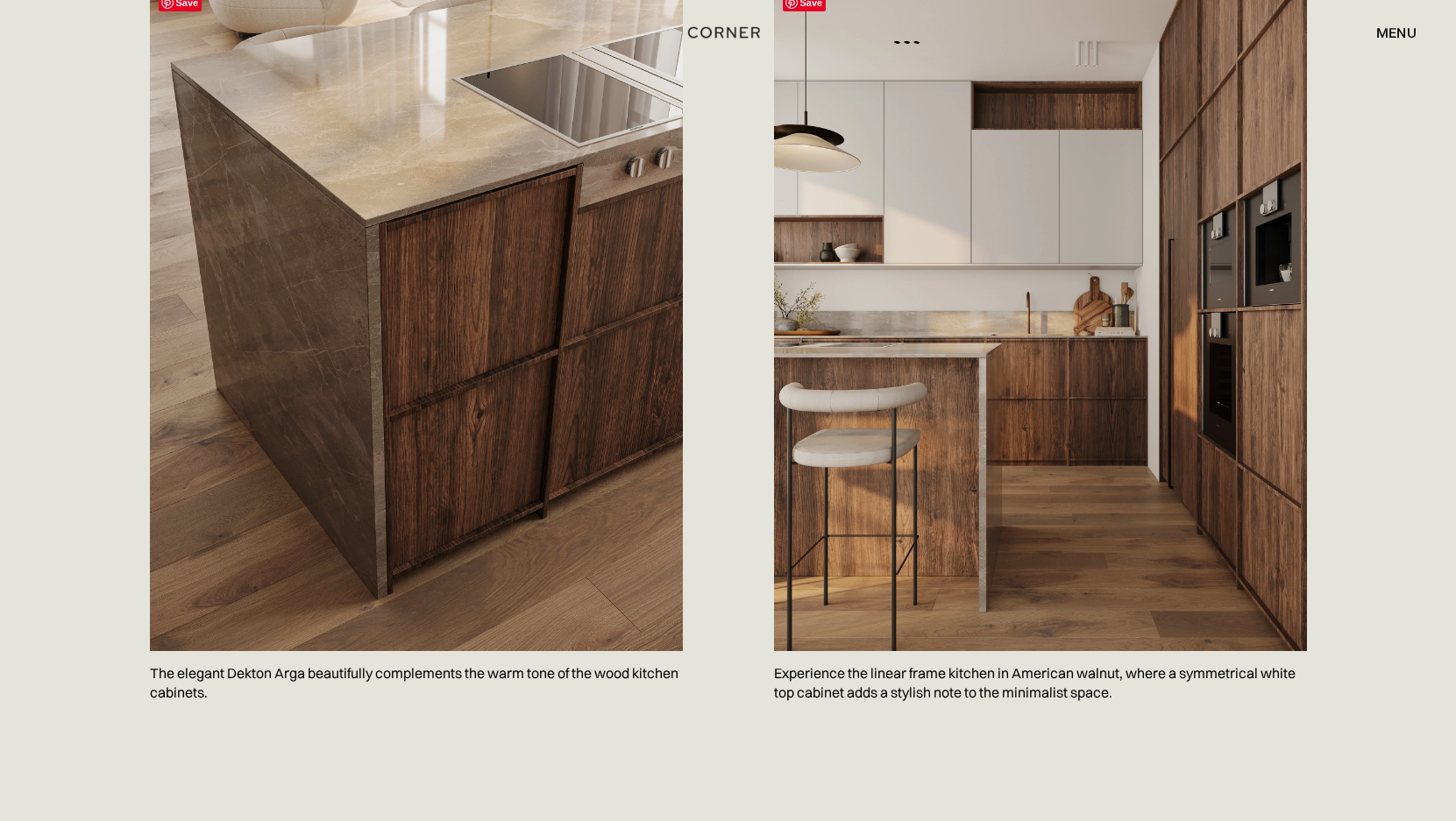 click on "menu" at bounding box center (1396, 32) 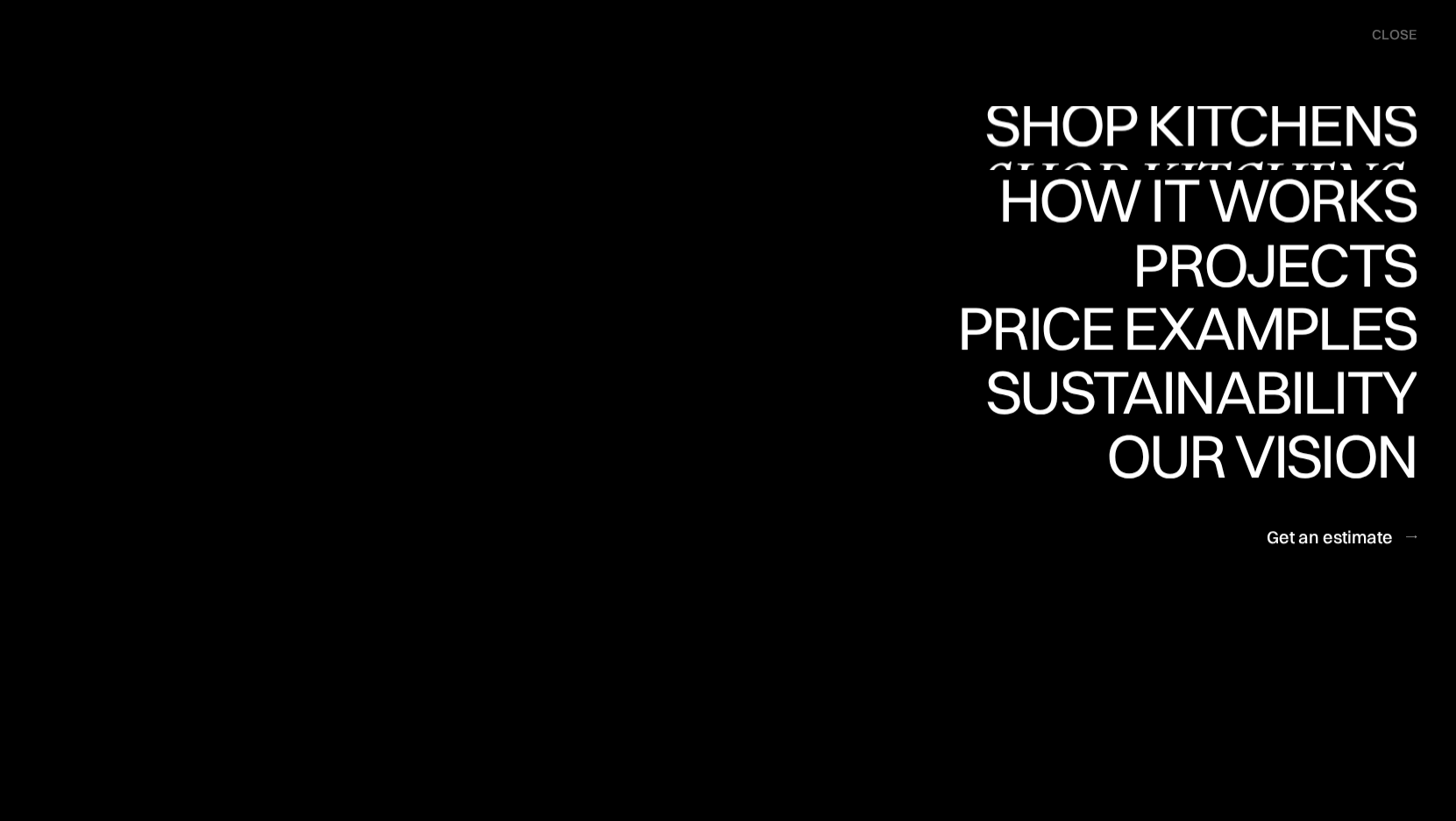 click on "Shop Kitchens" at bounding box center [1196, 185] 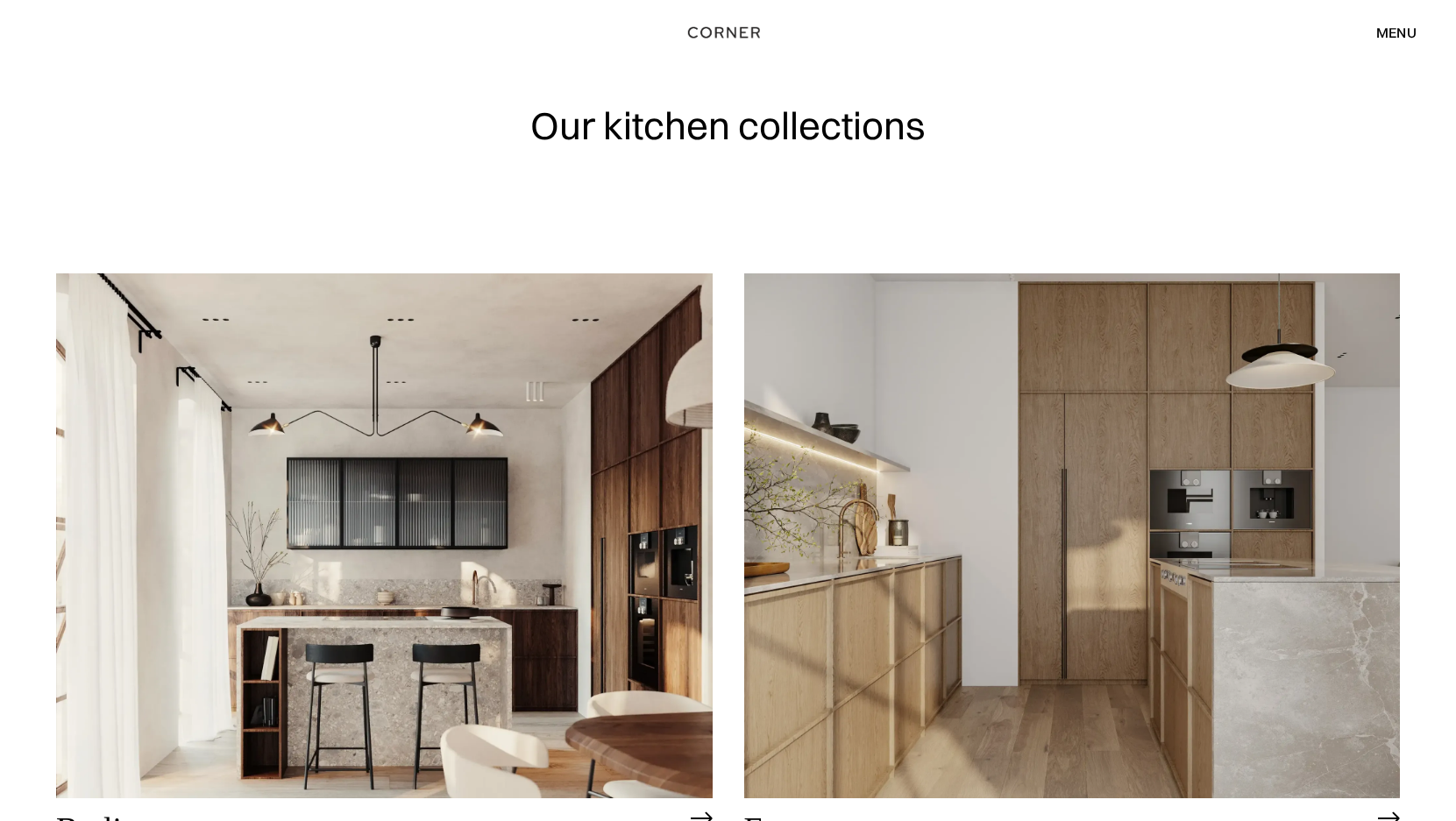 scroll, scrollTop: 0, scrollLeft: 0, axis: both 